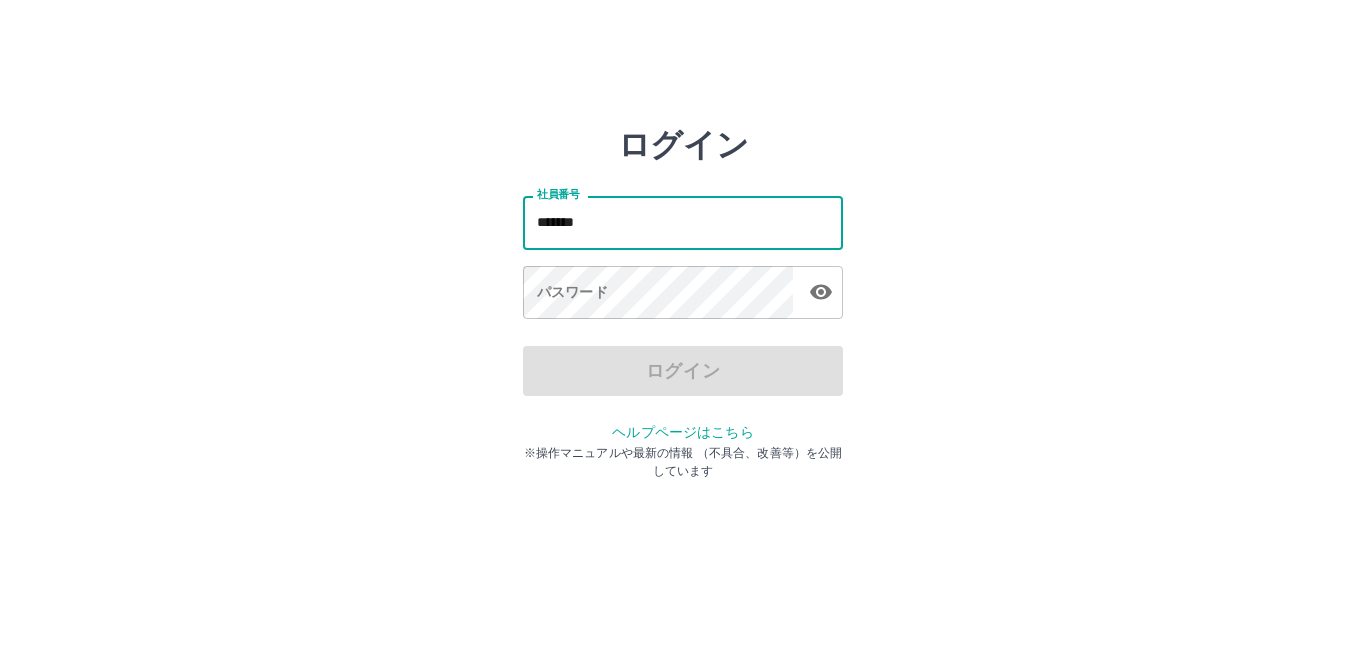 scroll, scrollTop: 0, scrollLeft: 0, axis: both 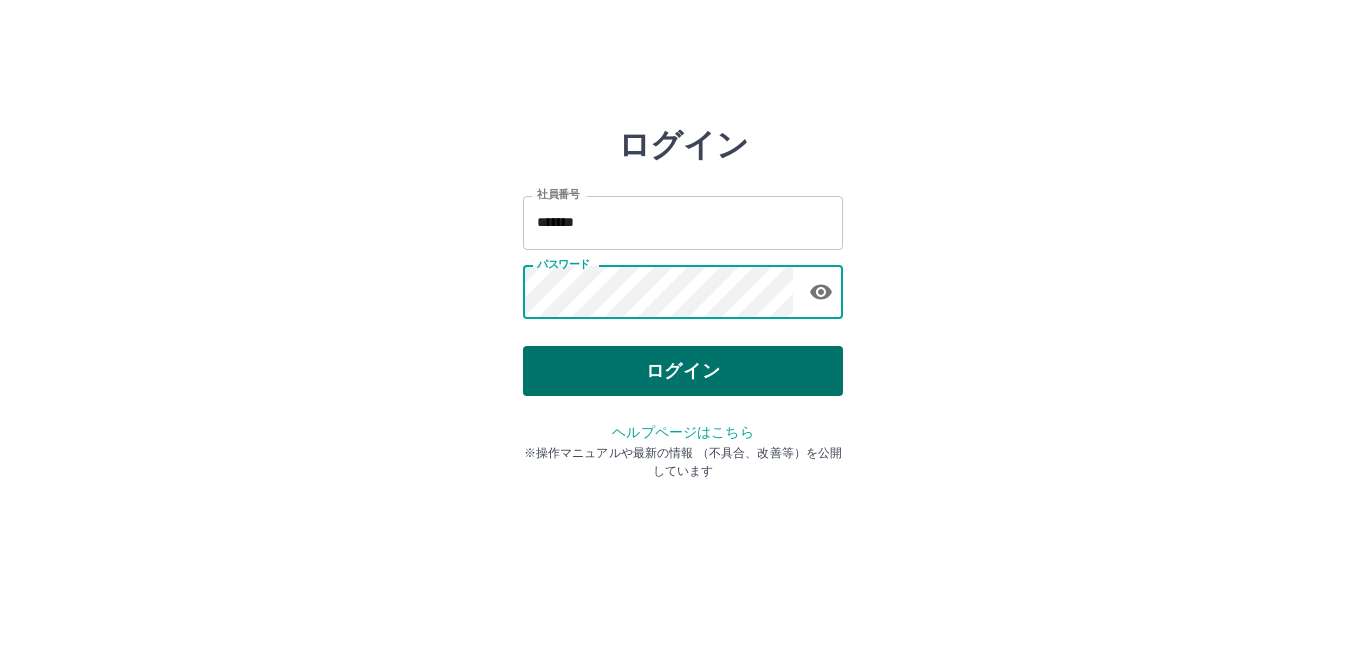 click on "ログイン" at bounding box center (683, 371) 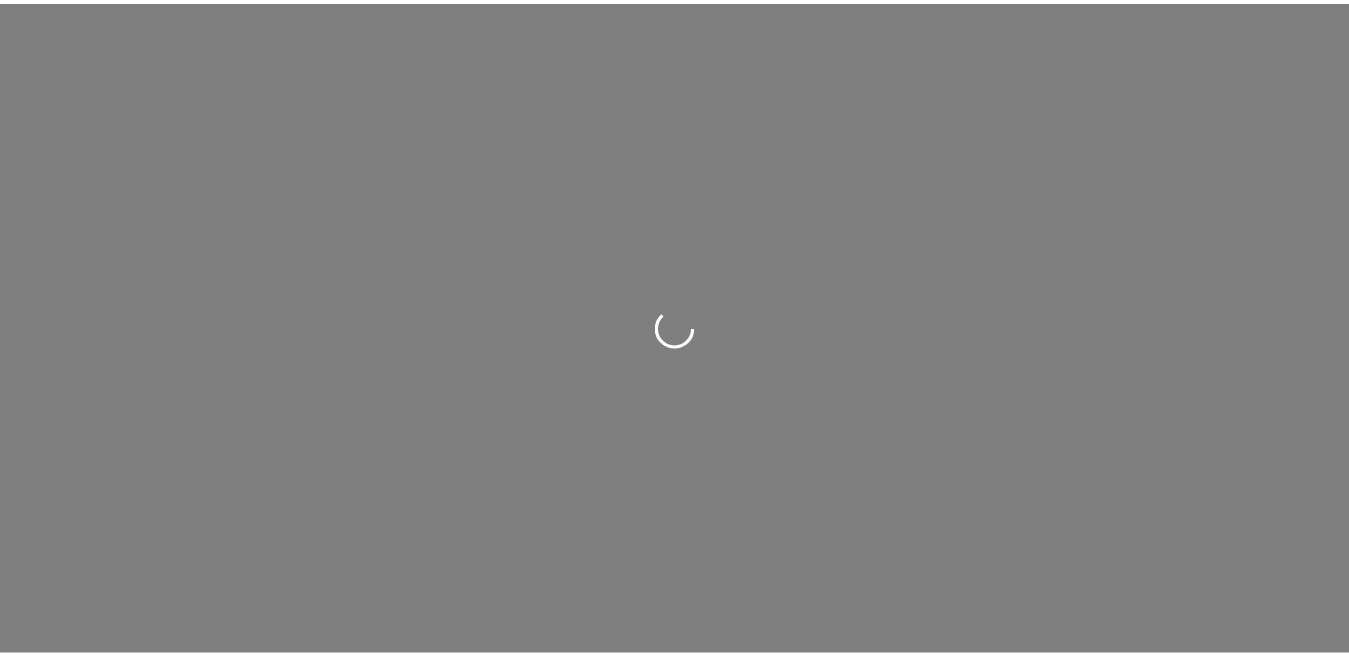 scroll, scrollTop: 0, scrollLeft: 0, axis: both 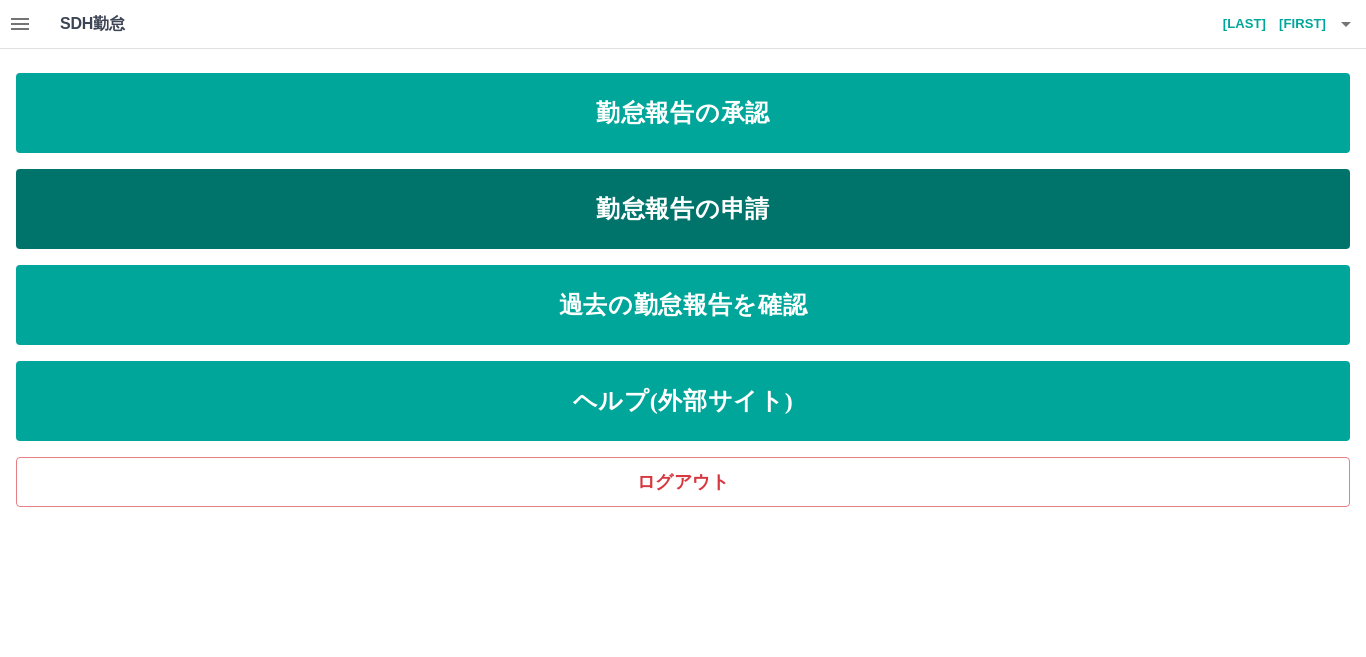 click on "勤怠報告の申請" at bounding box center [683, 209] 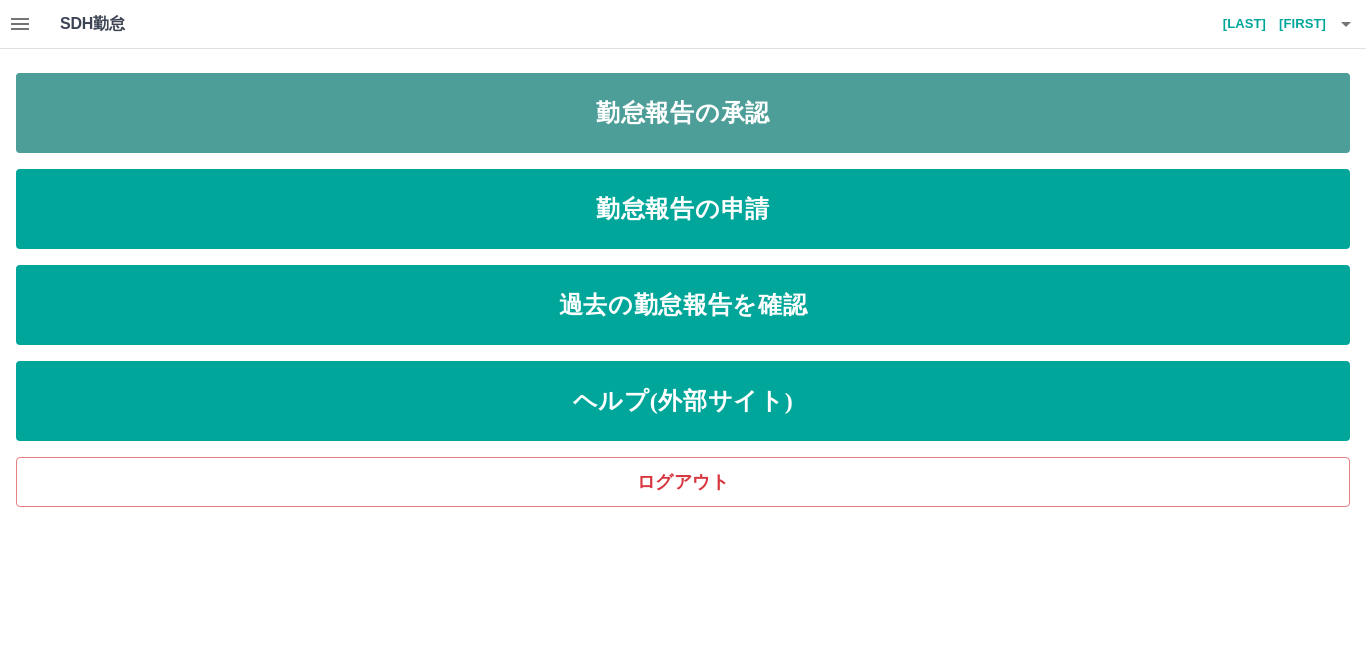 click on "勤怠報告の承認" at bounding box center (683, 113) 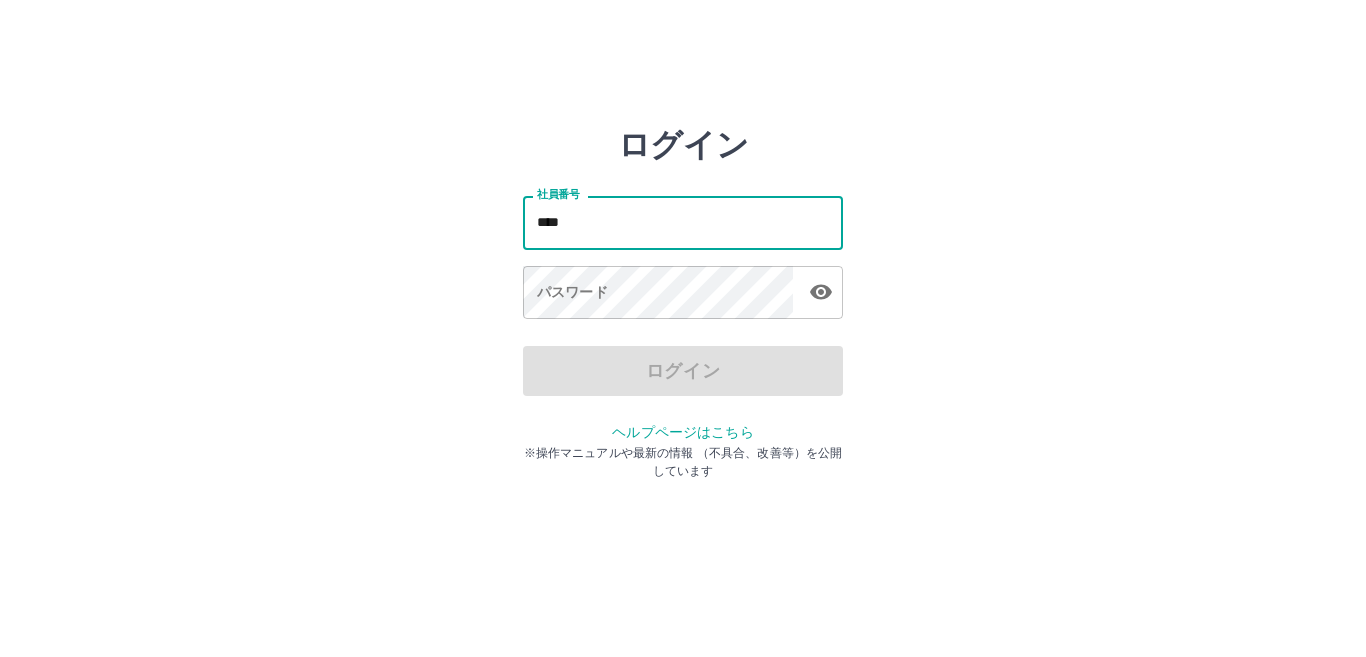 scroll, scrollTop: 0, scrollLeft: 0, axis: both 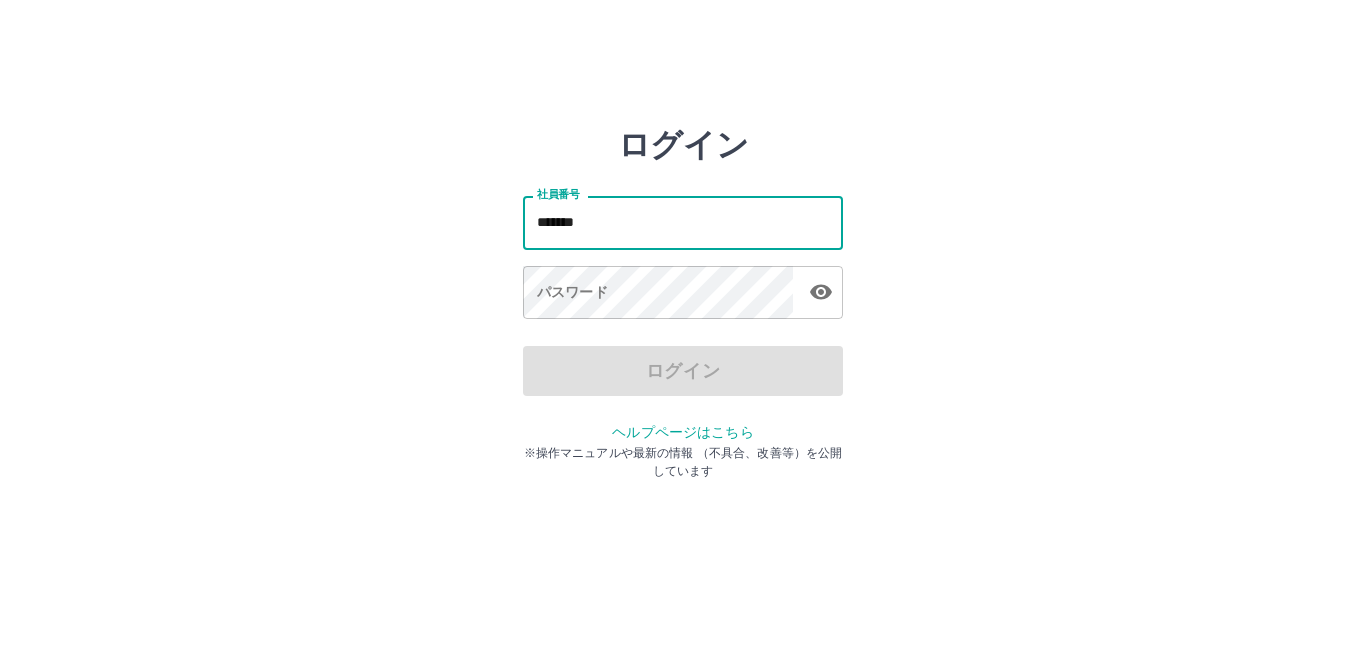 type on "*******" 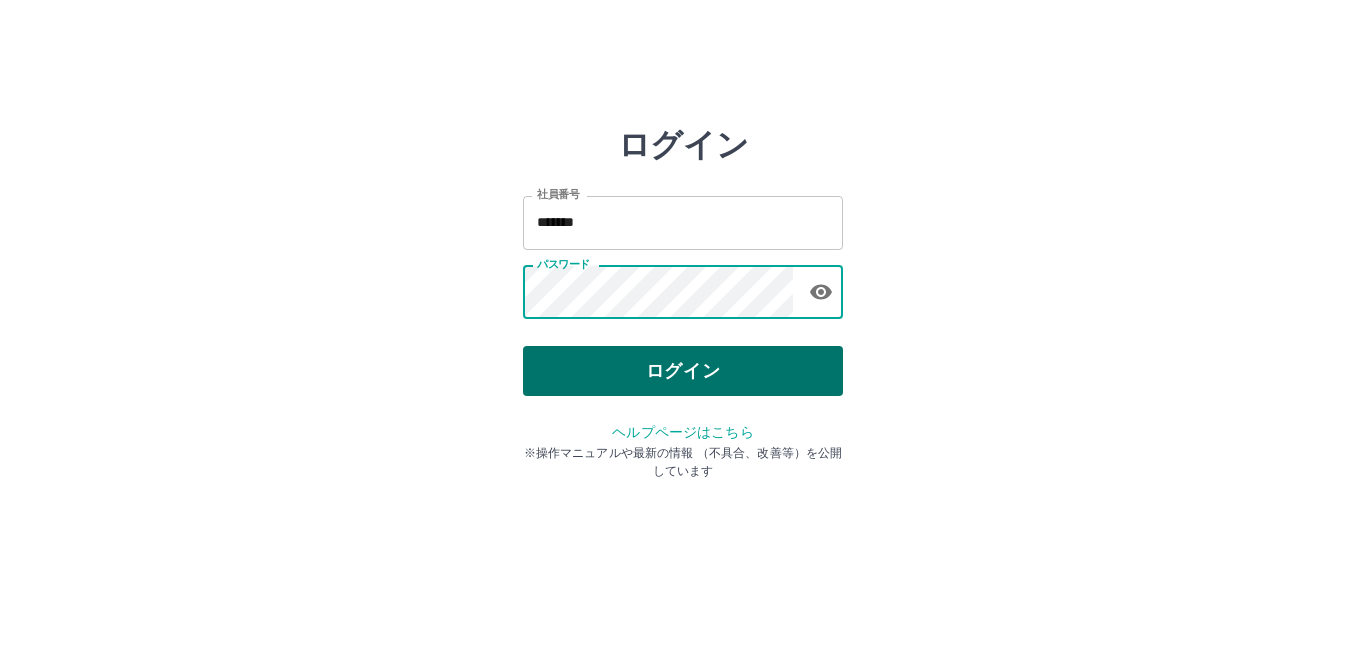 click on "ログイン" at bounding box center [683, 371] 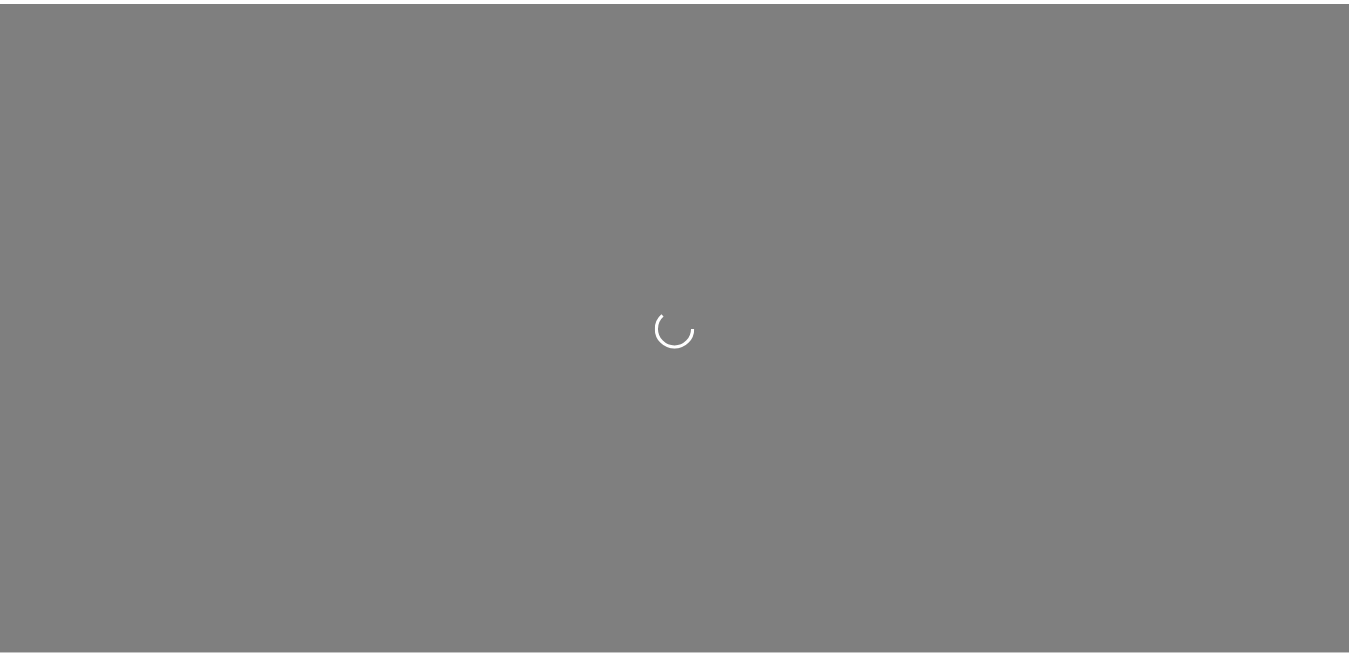 scroll, scrollTop: 0, scrollLeft: 0, axis: both 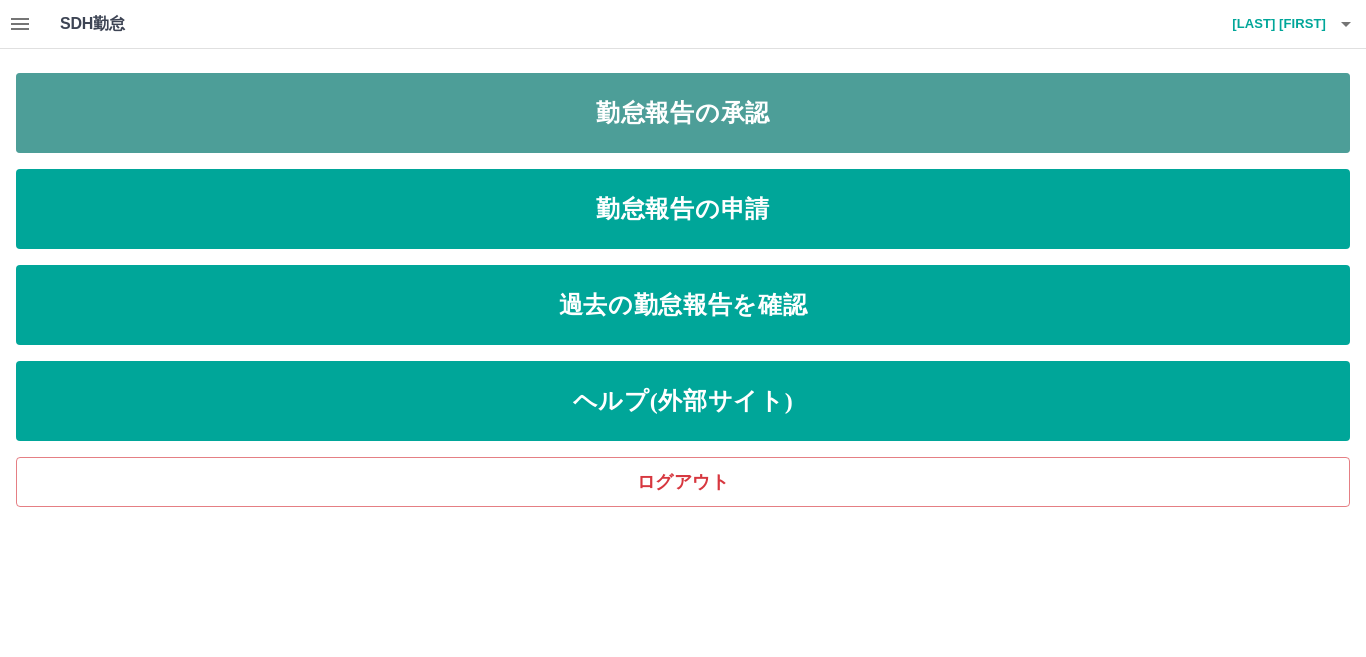 click on "勤怠報告の承認" at bounding box center (683, 113) 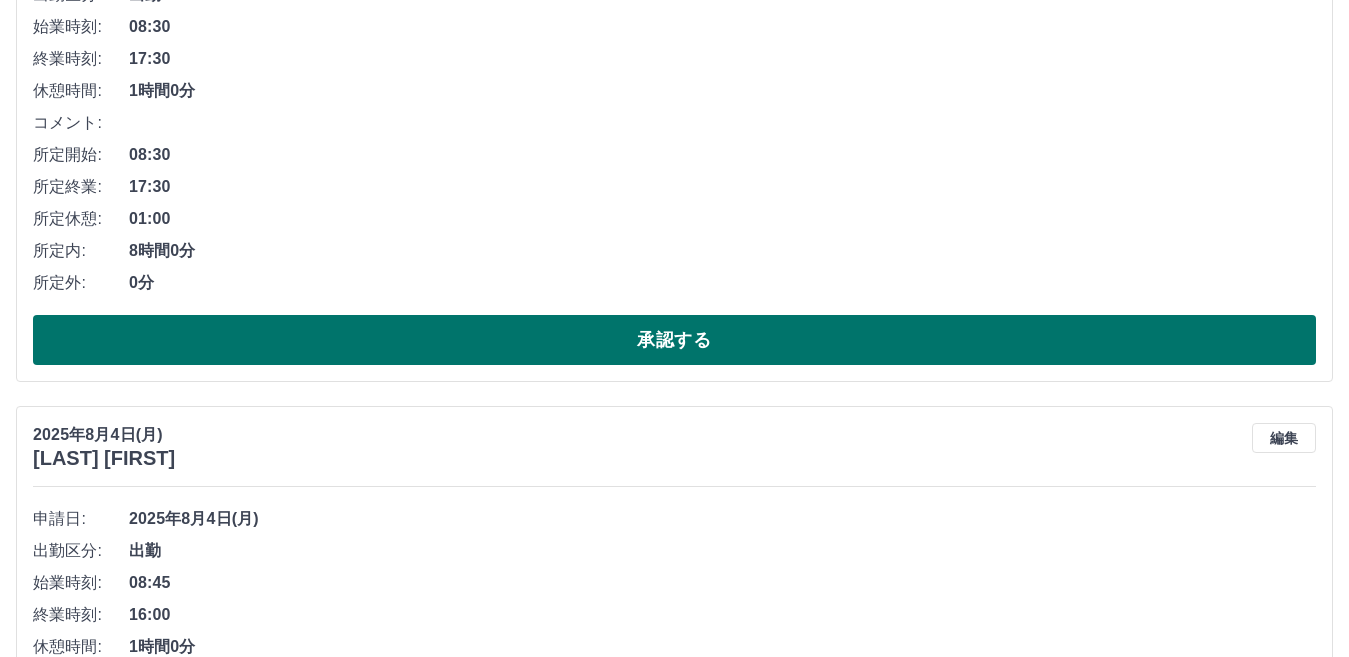 scroll, scrollTop: 400, scrollLeft: 0, axis: vertical 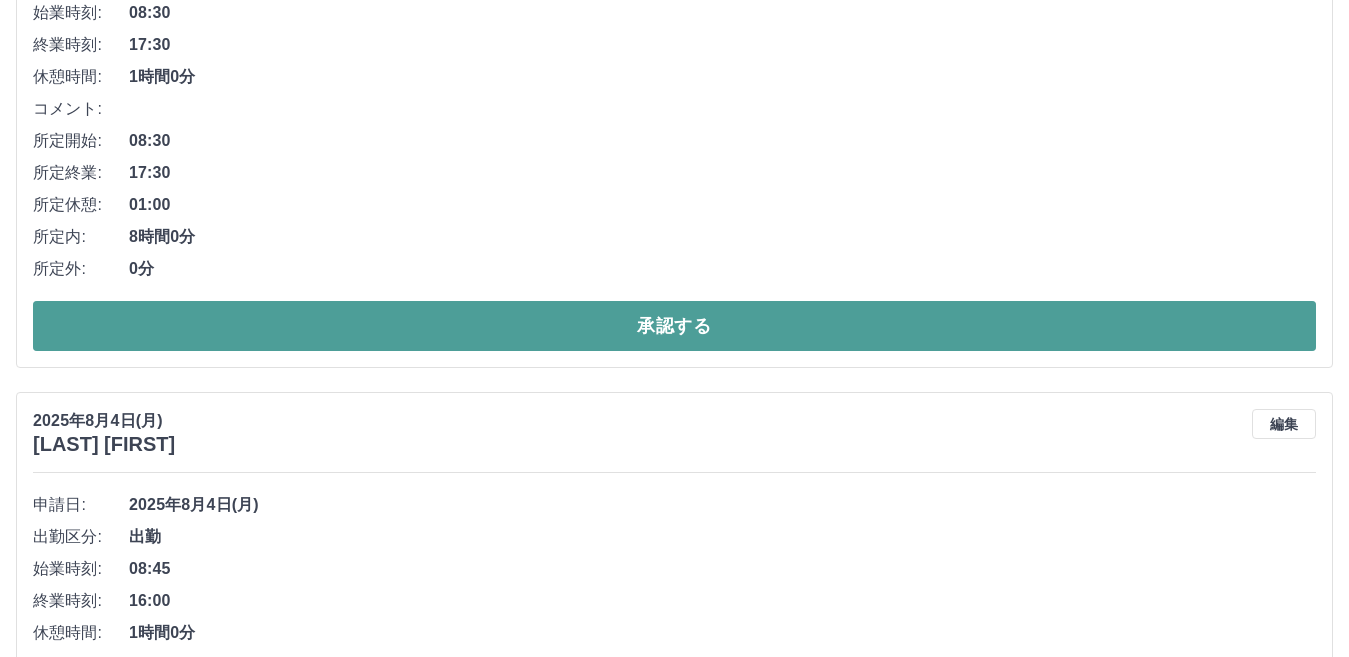 click on "承認する" at bounding box center [674, 326] 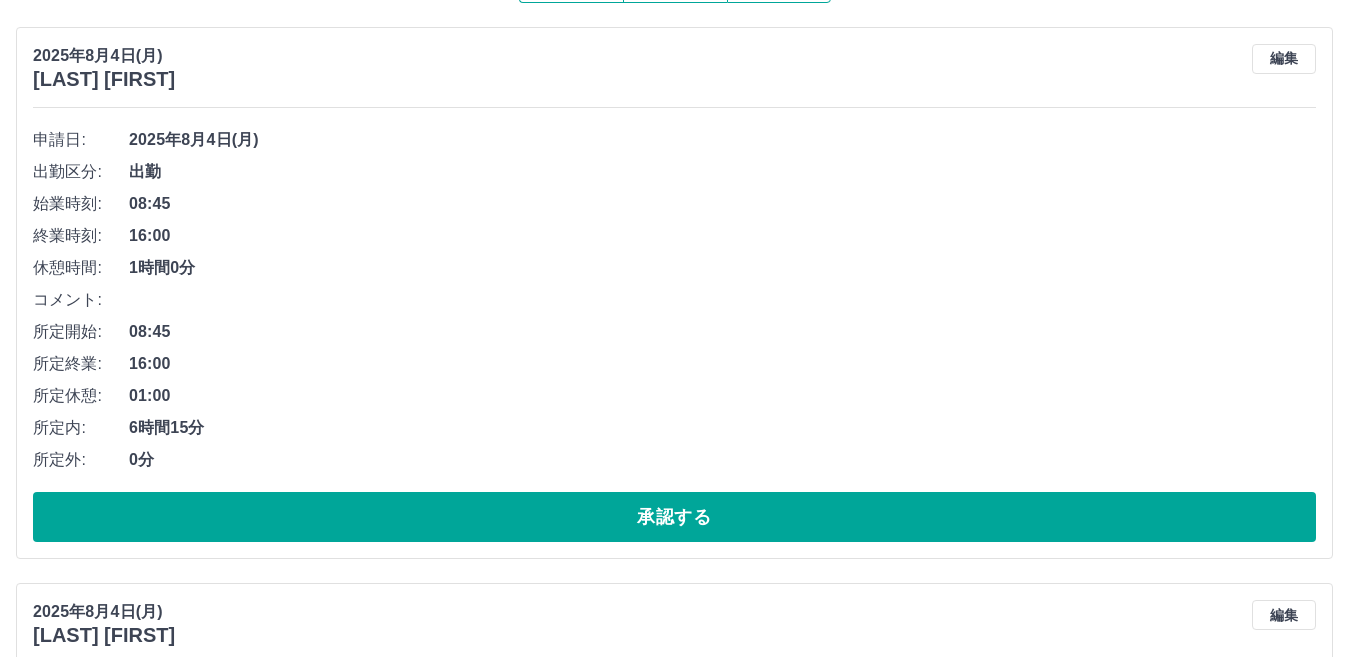 scroll, scrollTop: 300, scrollLeft: 0, axis: vertical 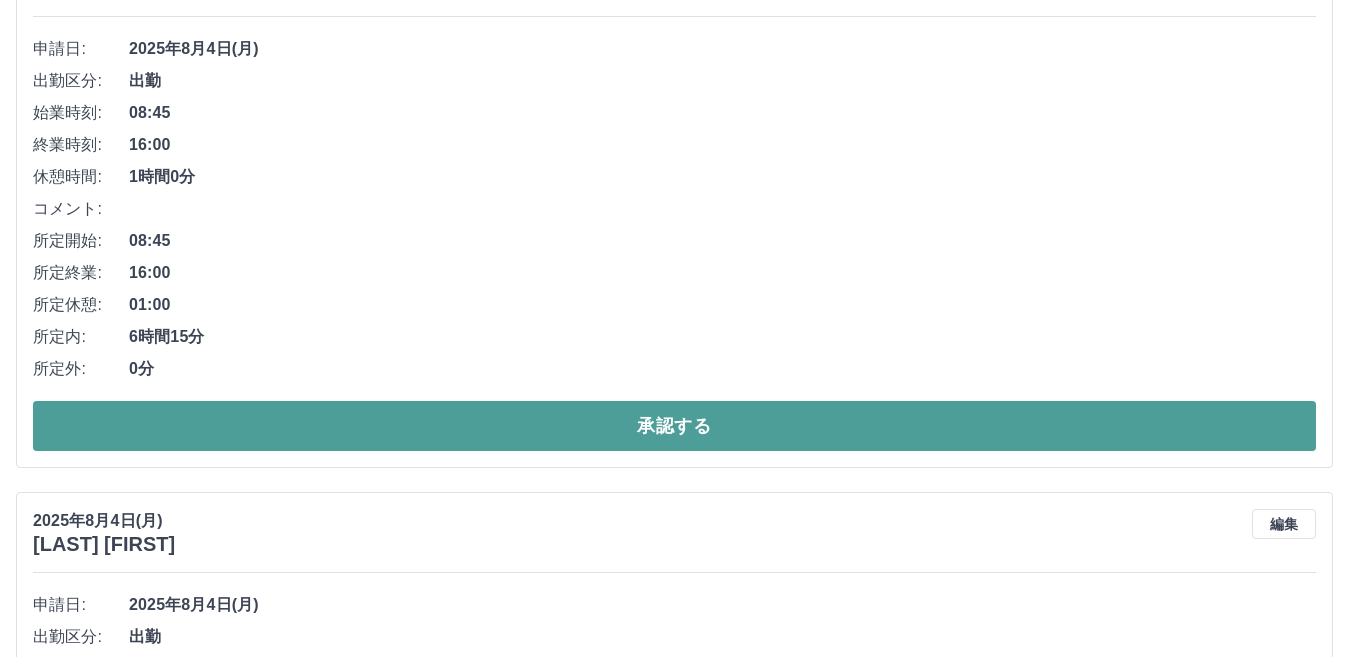 click on "承認する" at bounding box center [674, 426] 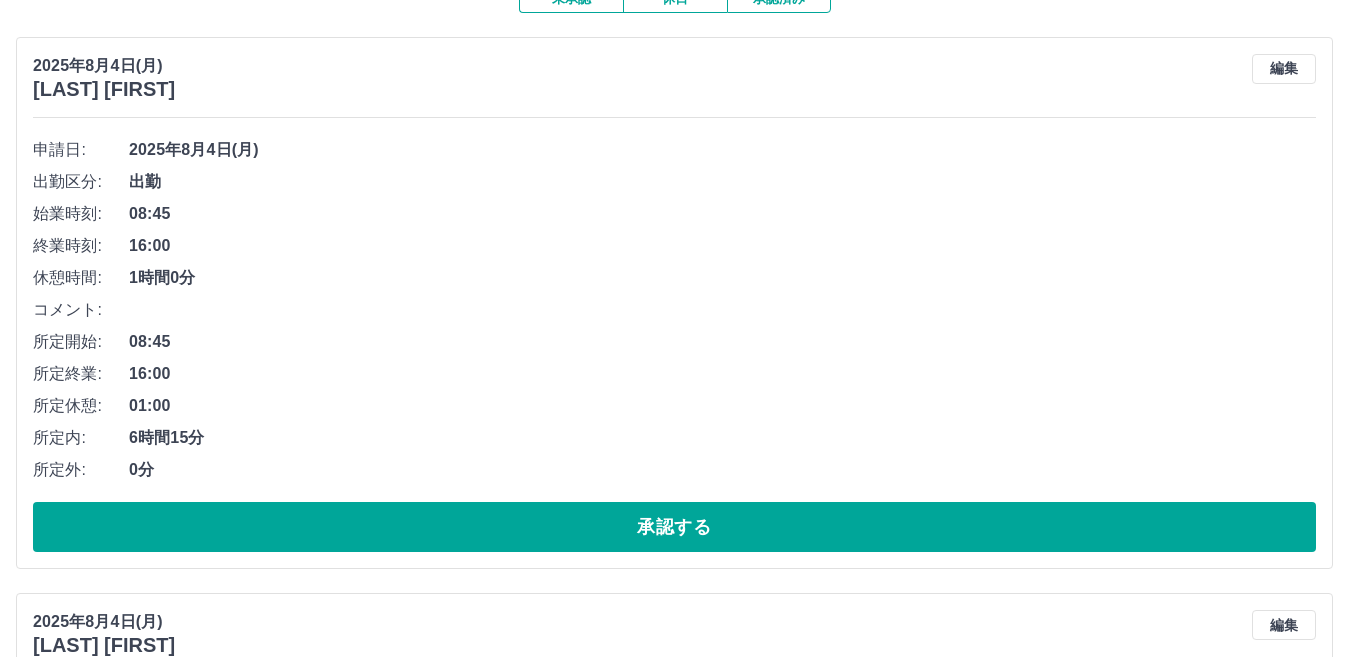 scroll, scrollTop: 200, scrollLeft: 0, axis: vertical 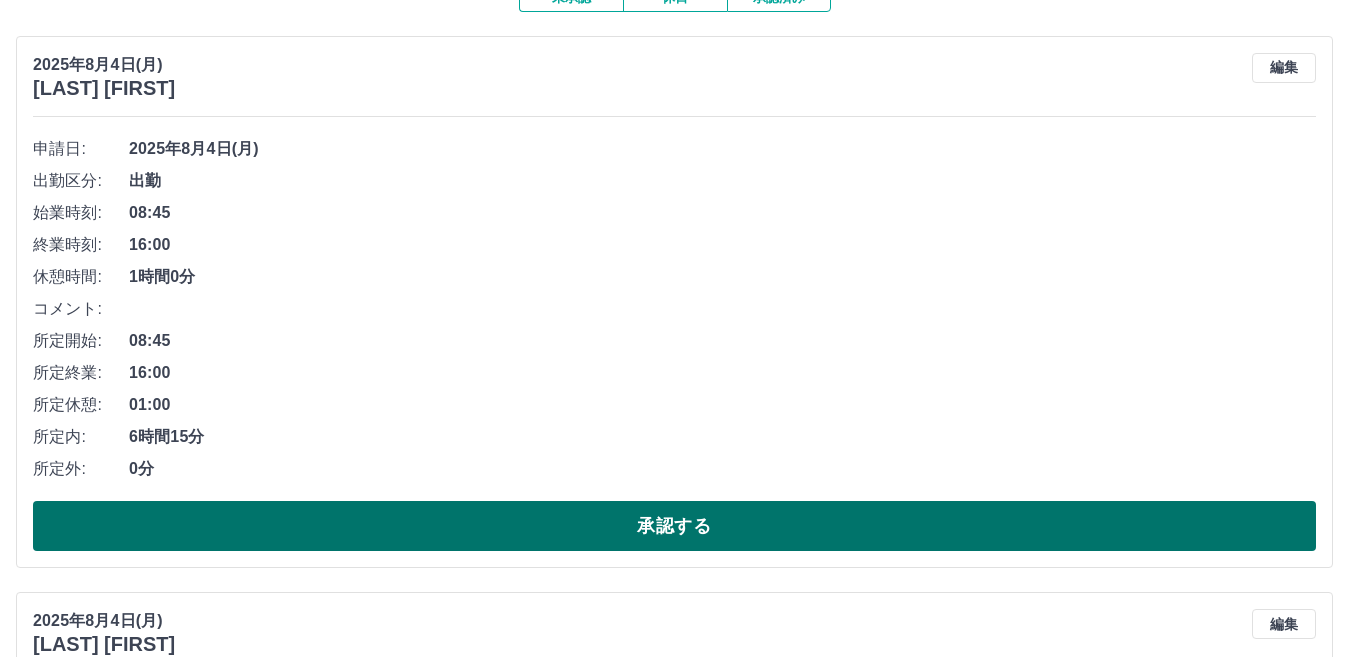 click on "承認する" at bounding box center (674, 526) 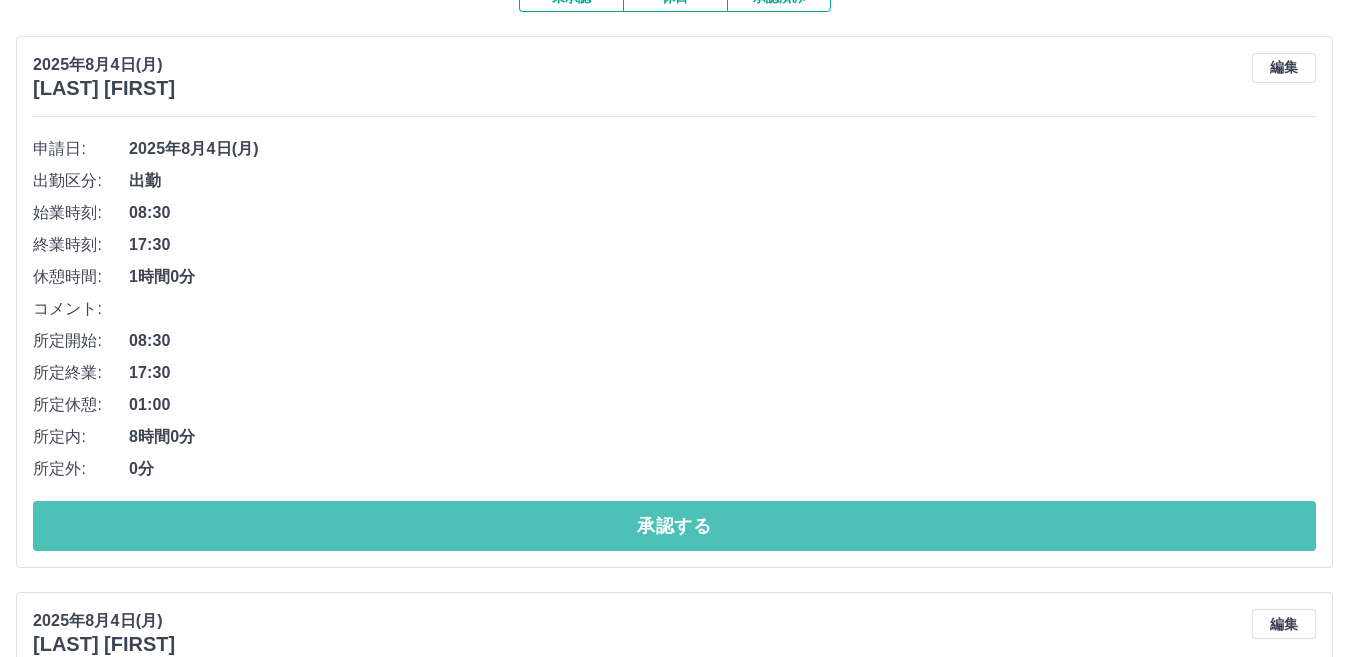 click on "承認する" at bounding box center (674, 526) 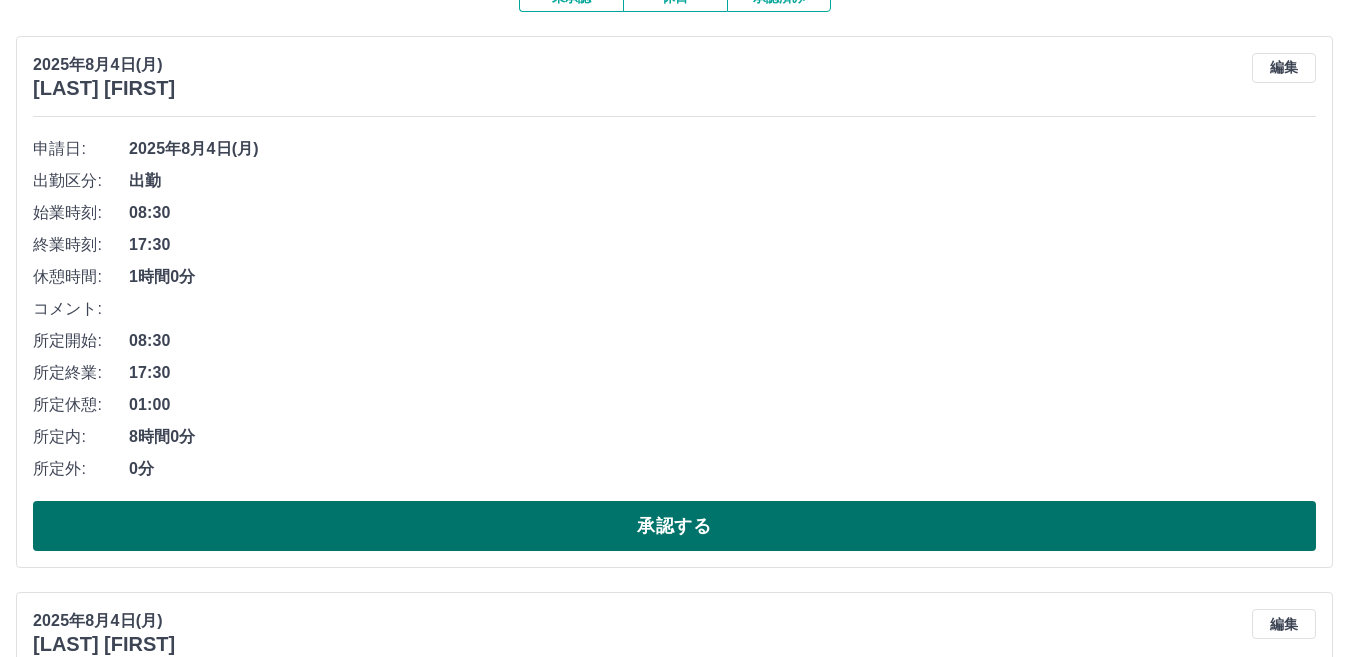 click on "承認する" at bounding box center (674, 526) 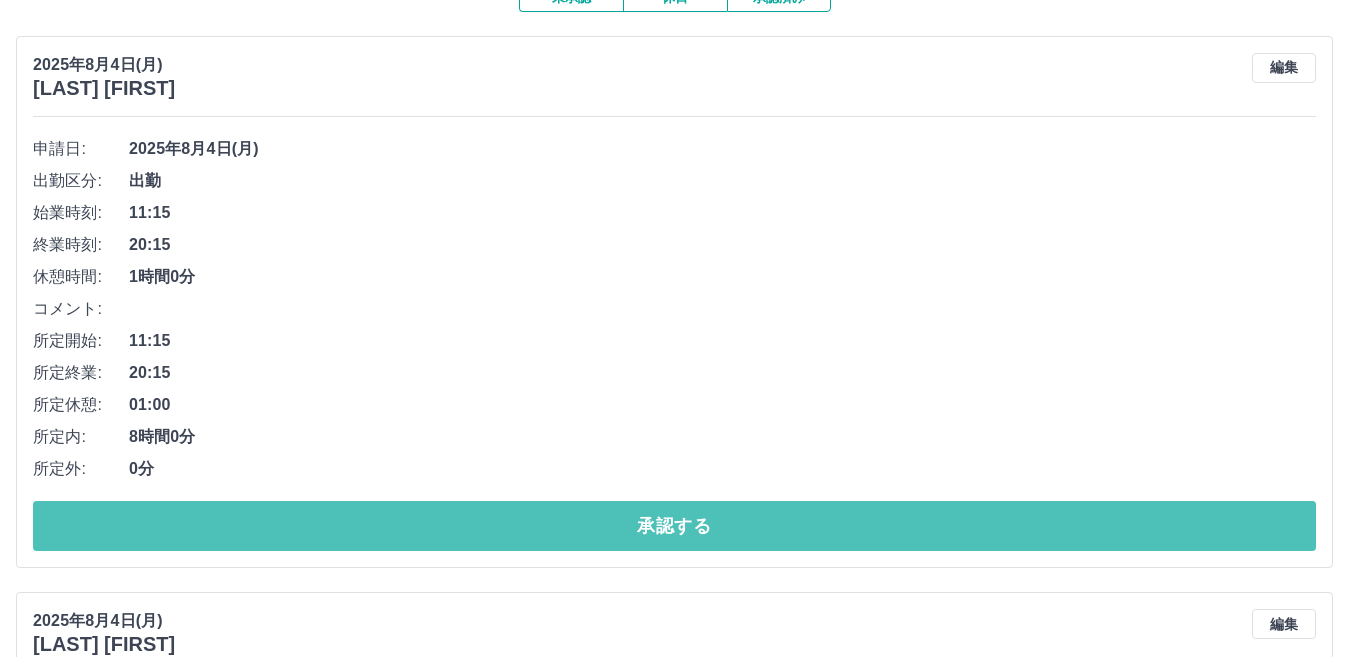 click on "承認する" at bounding box center (674, 526) 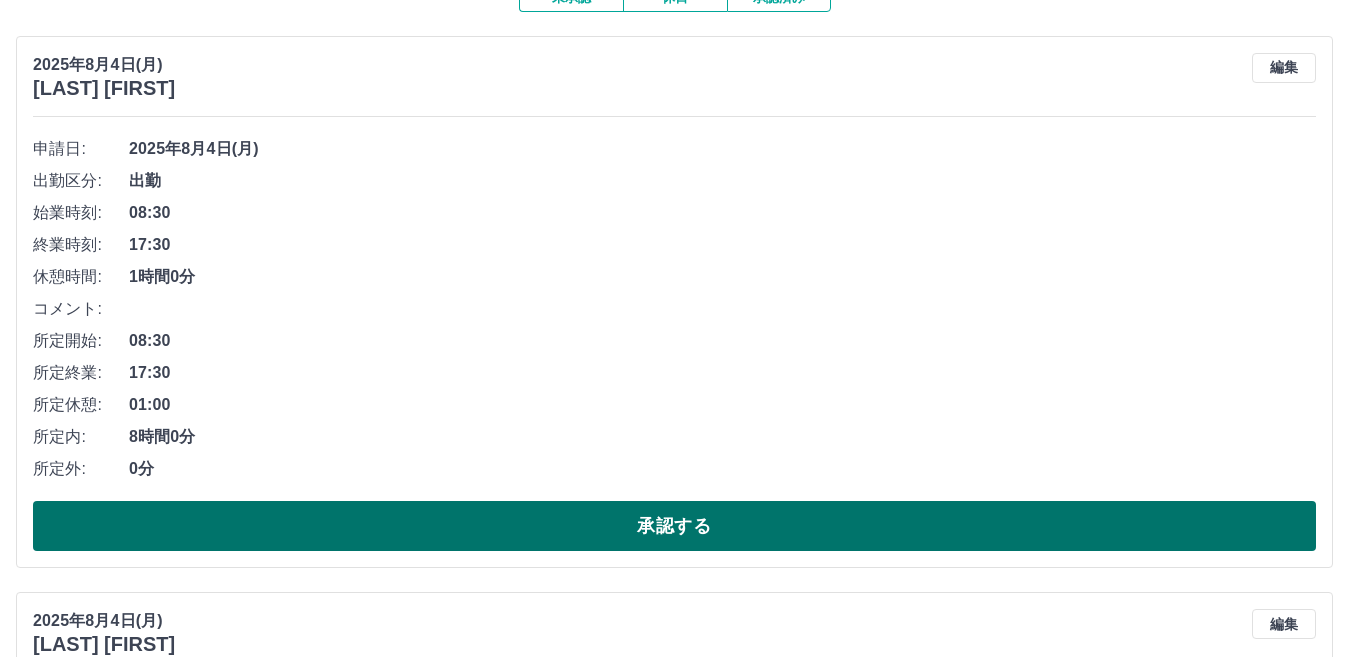 click on "承認する" at bounding box center (674, 526) 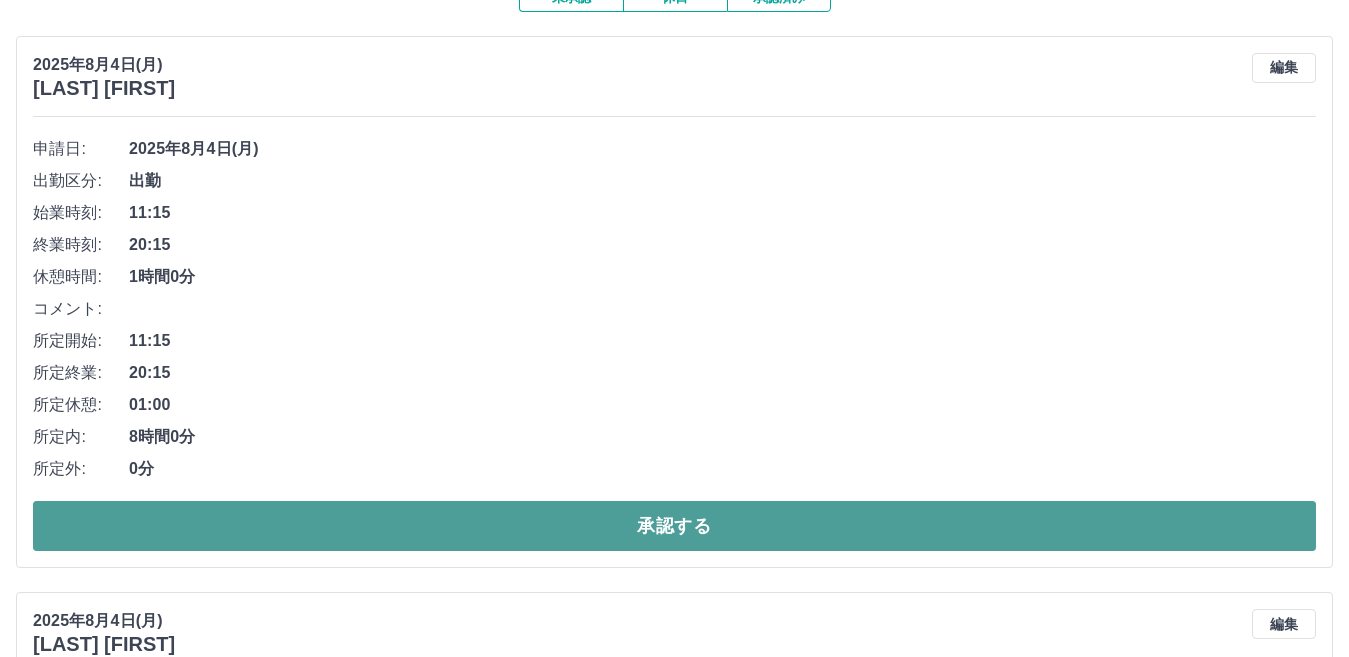 click on "承認する" at bounding box center [674, 526] 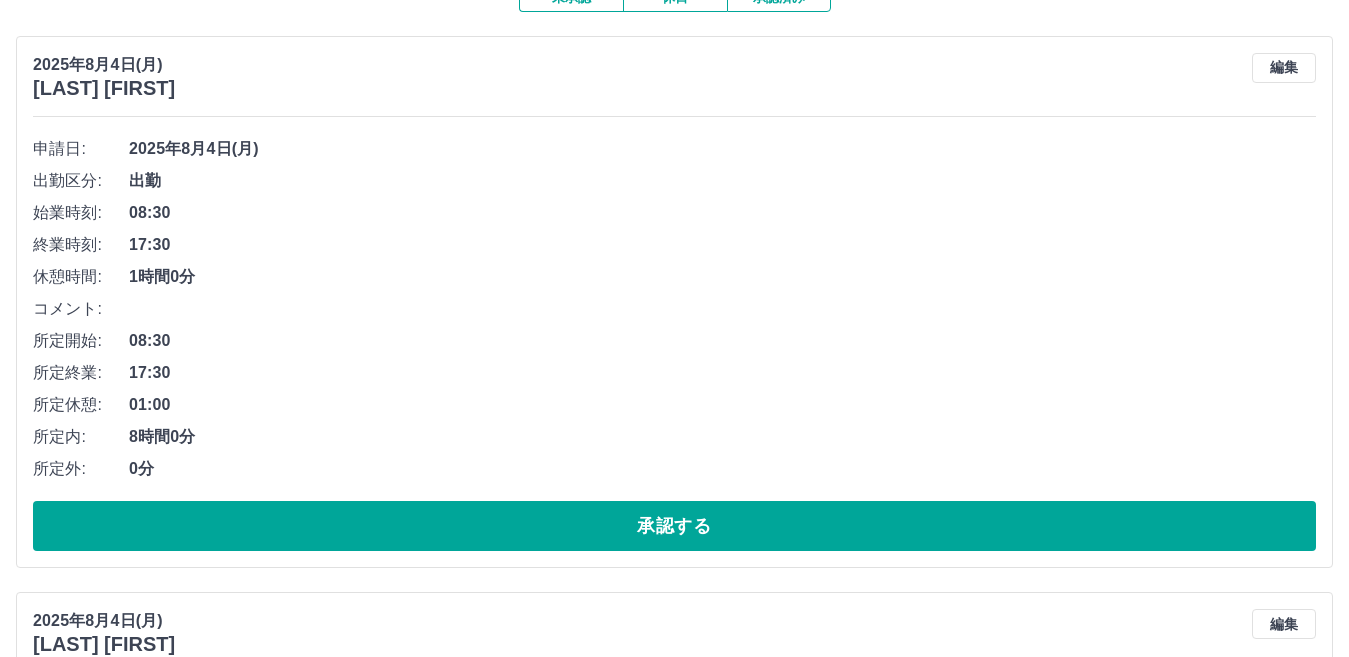 click on "承認する" at bounding box center (674, 526) 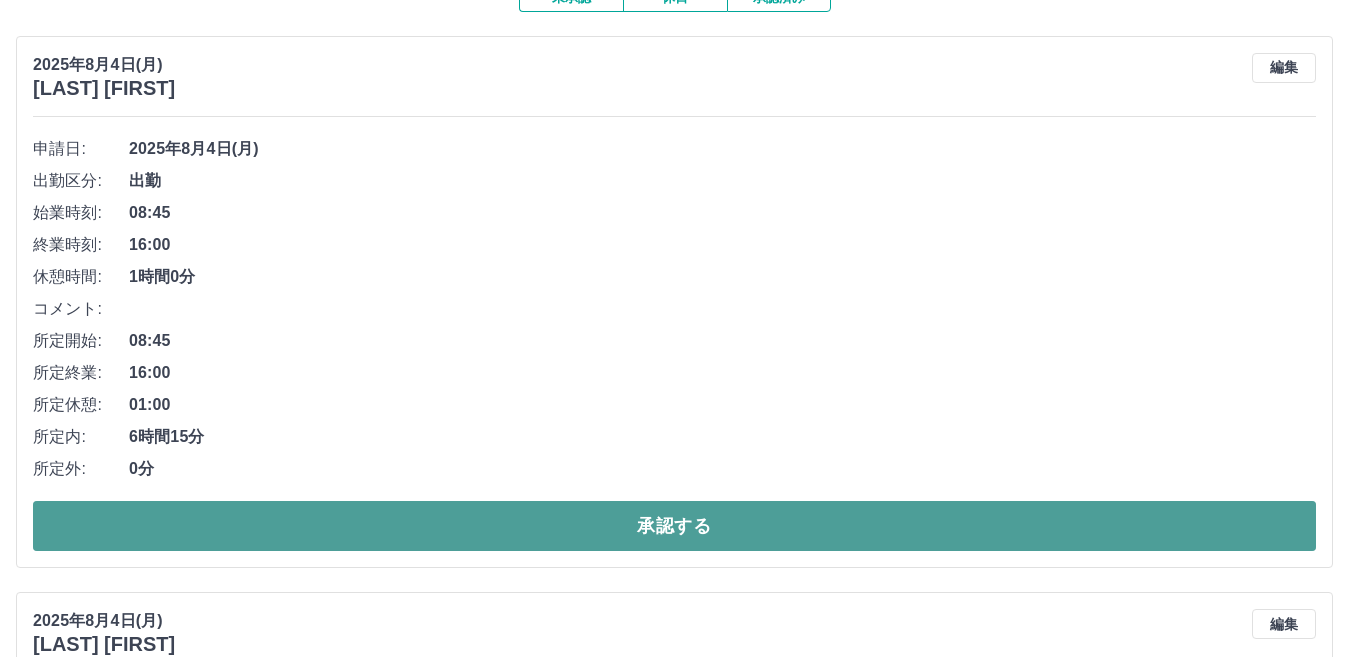 click on "承認する" at bounding box center (674, 526) 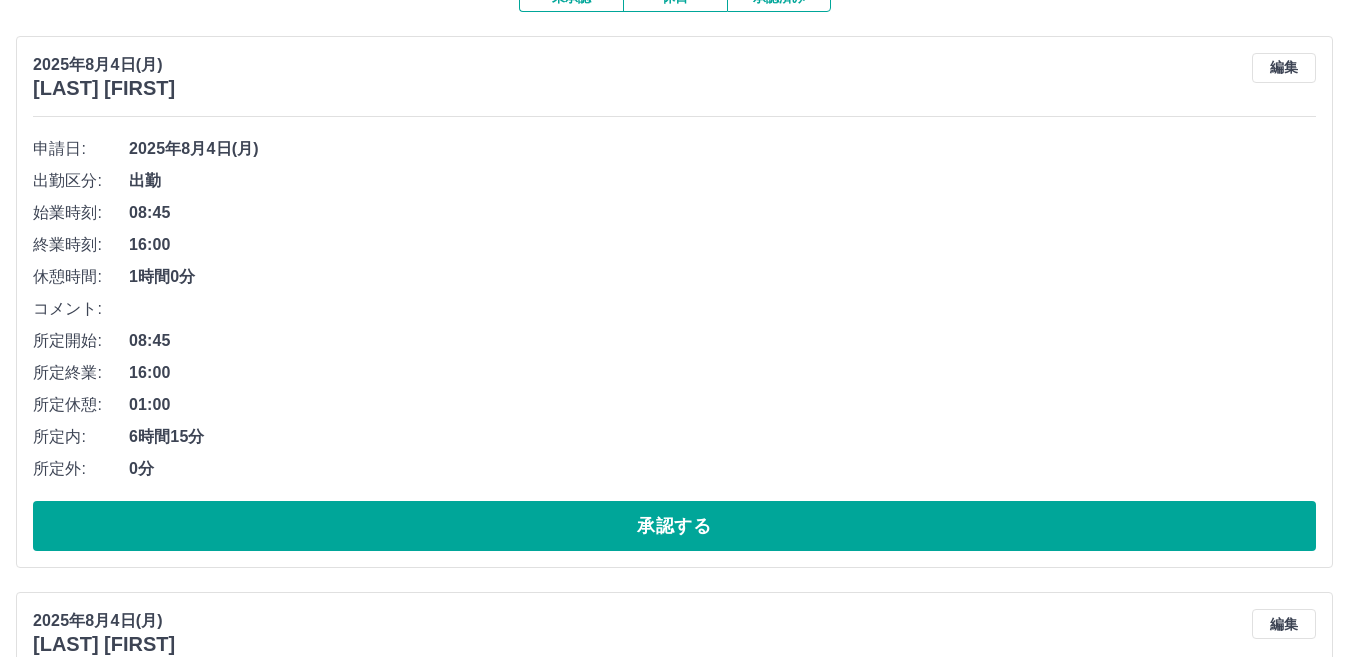 click on "承認する" at bounding box center (674, 526) 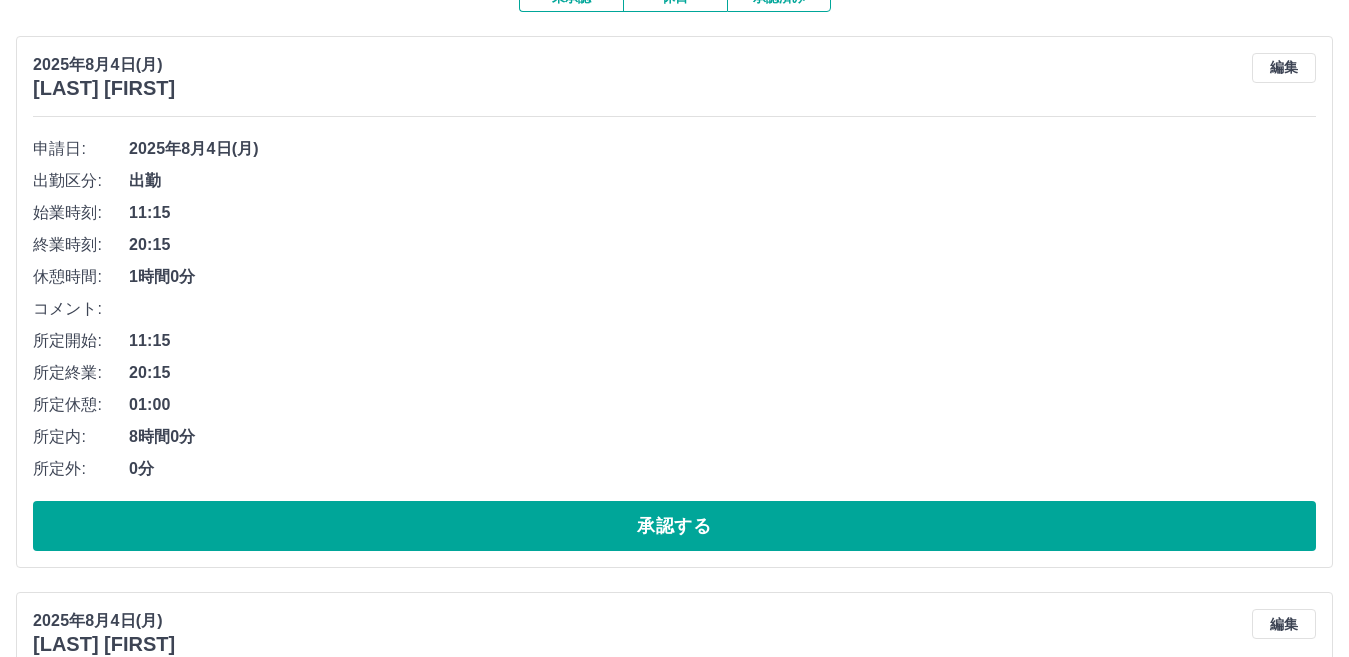 click on "承認する" at bounding box center (674, 526) 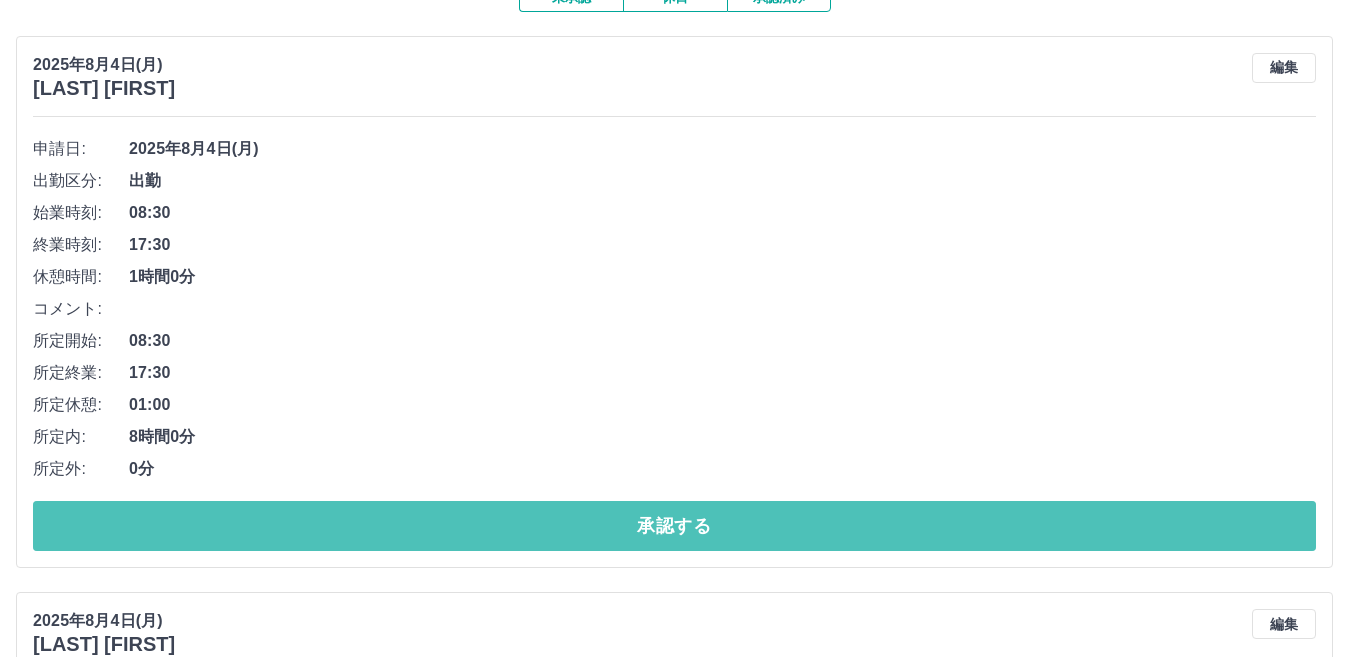 click on "承認する" at bounding box center [674, 526] 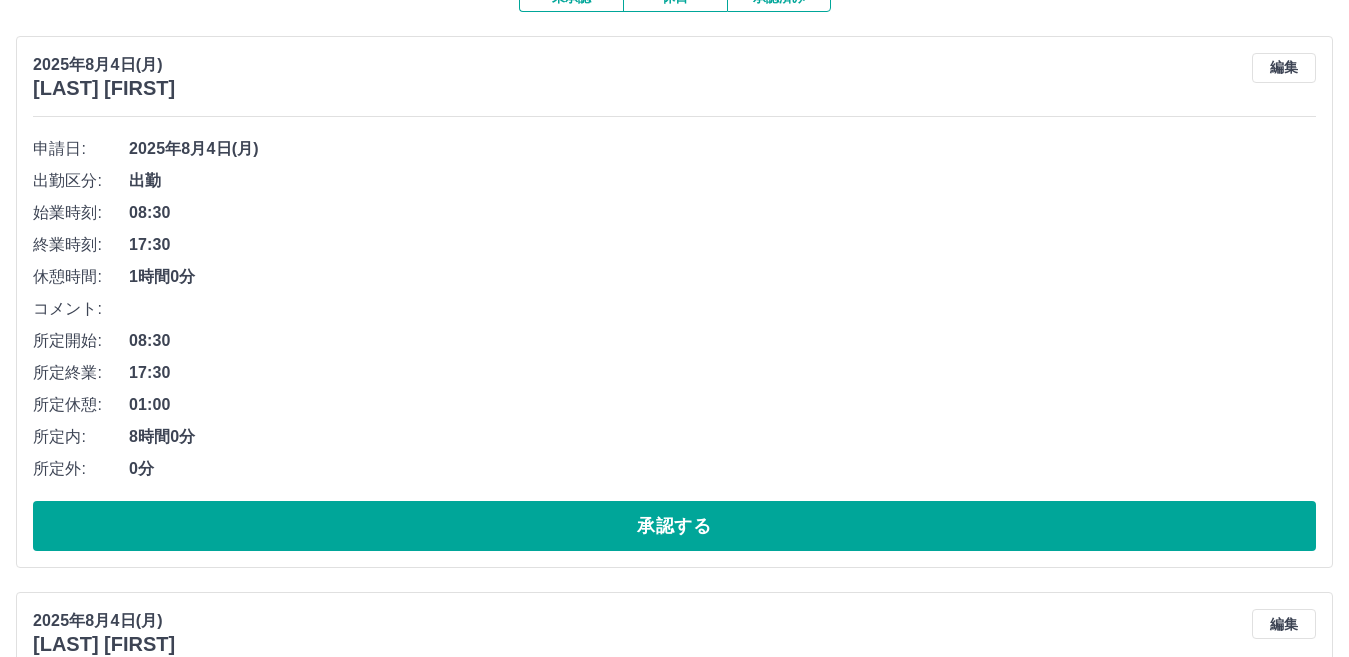 click on "承認する" at bounding box center (674, 526) 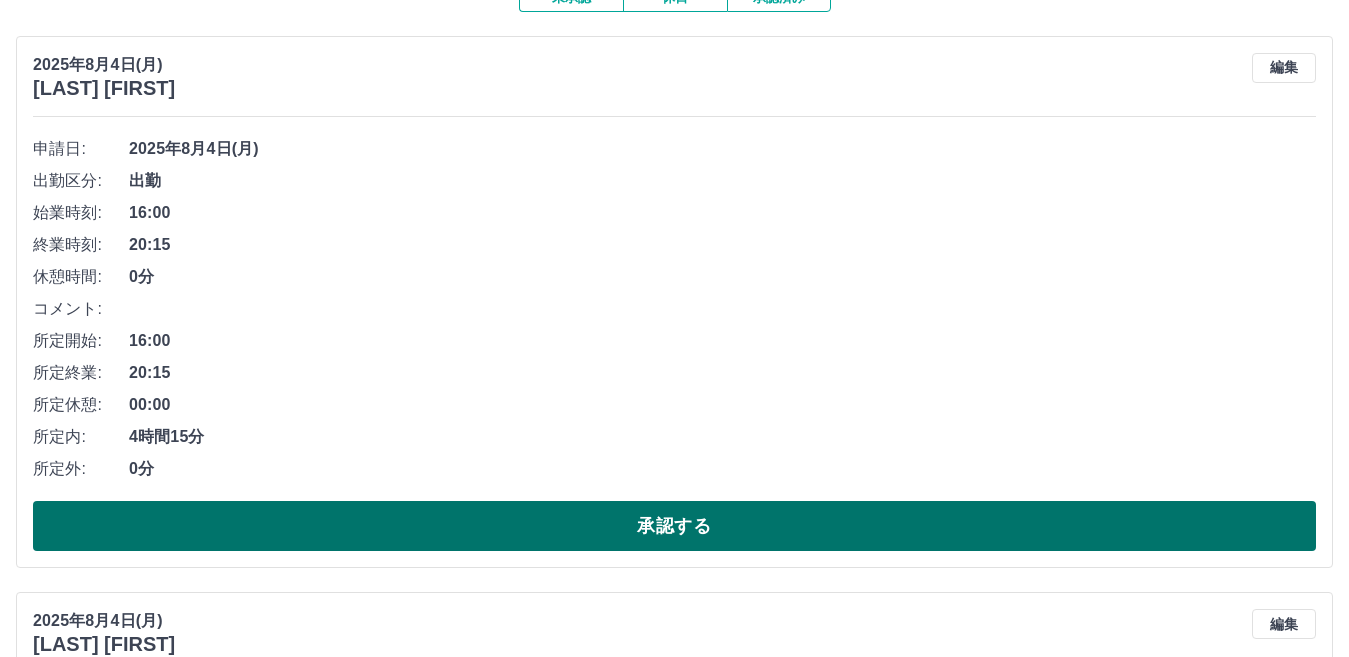 click on "承認する" at bounding box center (674, 526) 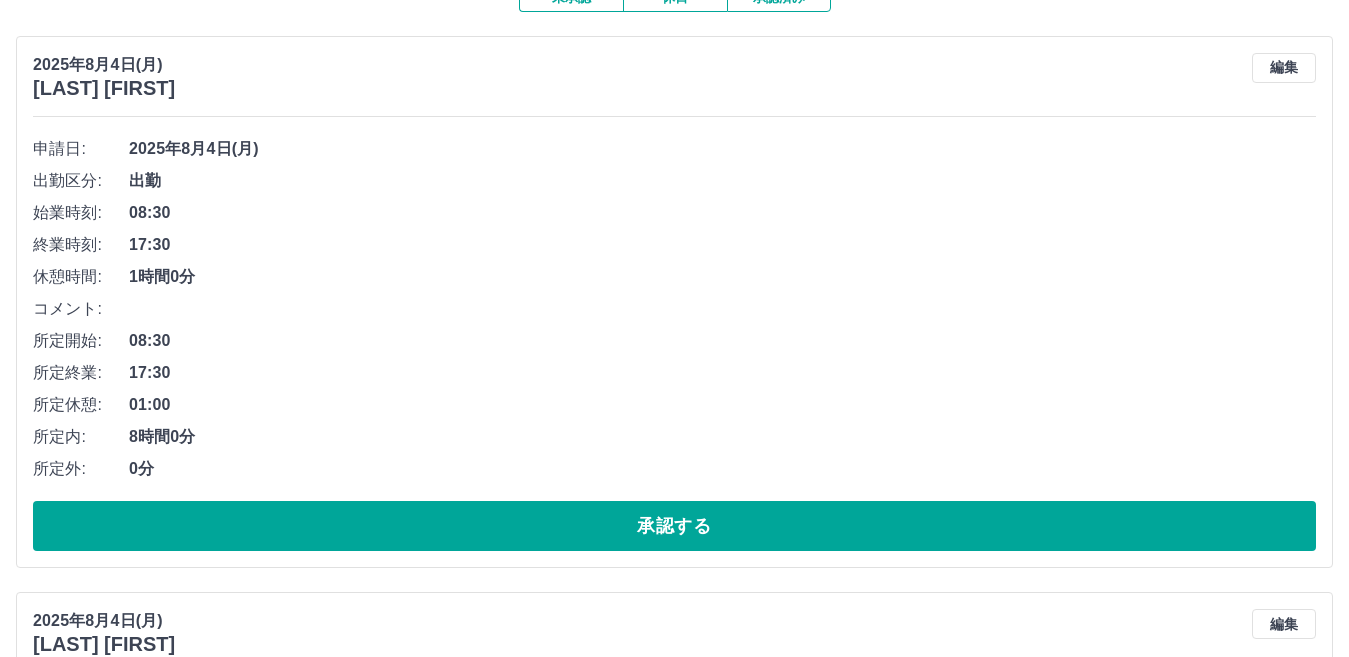 click on "承認する" at bounding box center [674, 526] 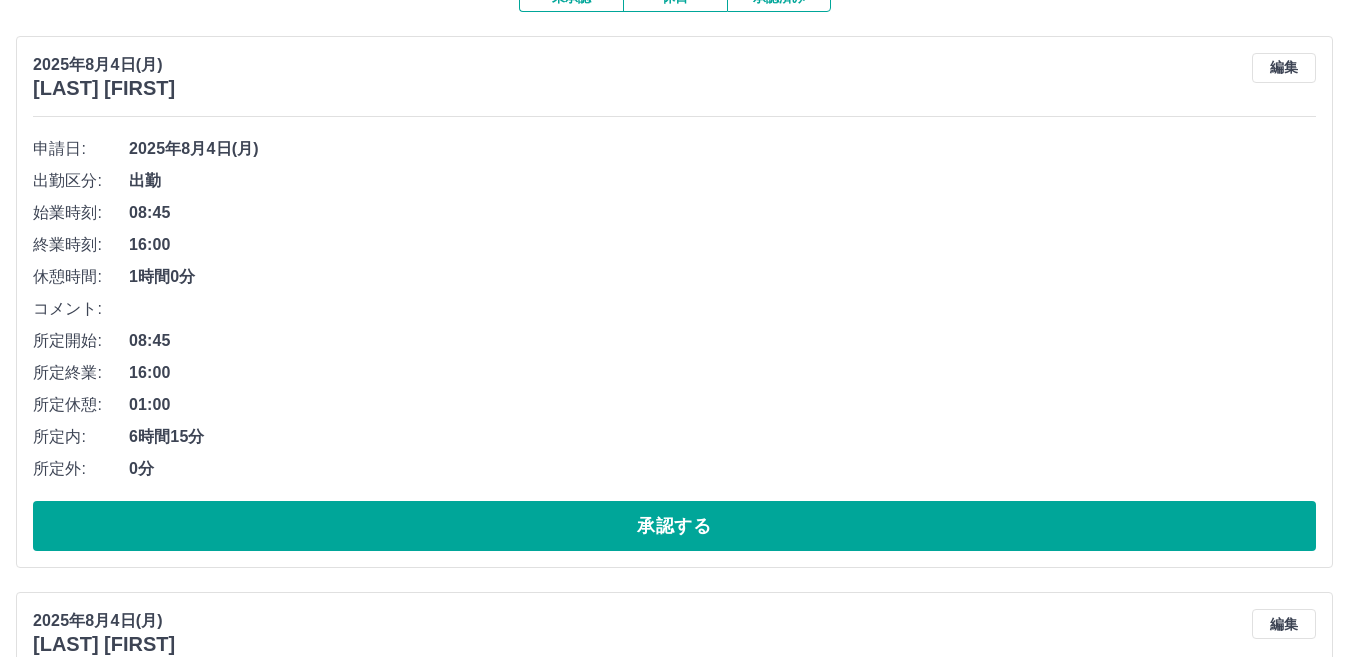 click on "承認する" at bounding box center [674, 526] 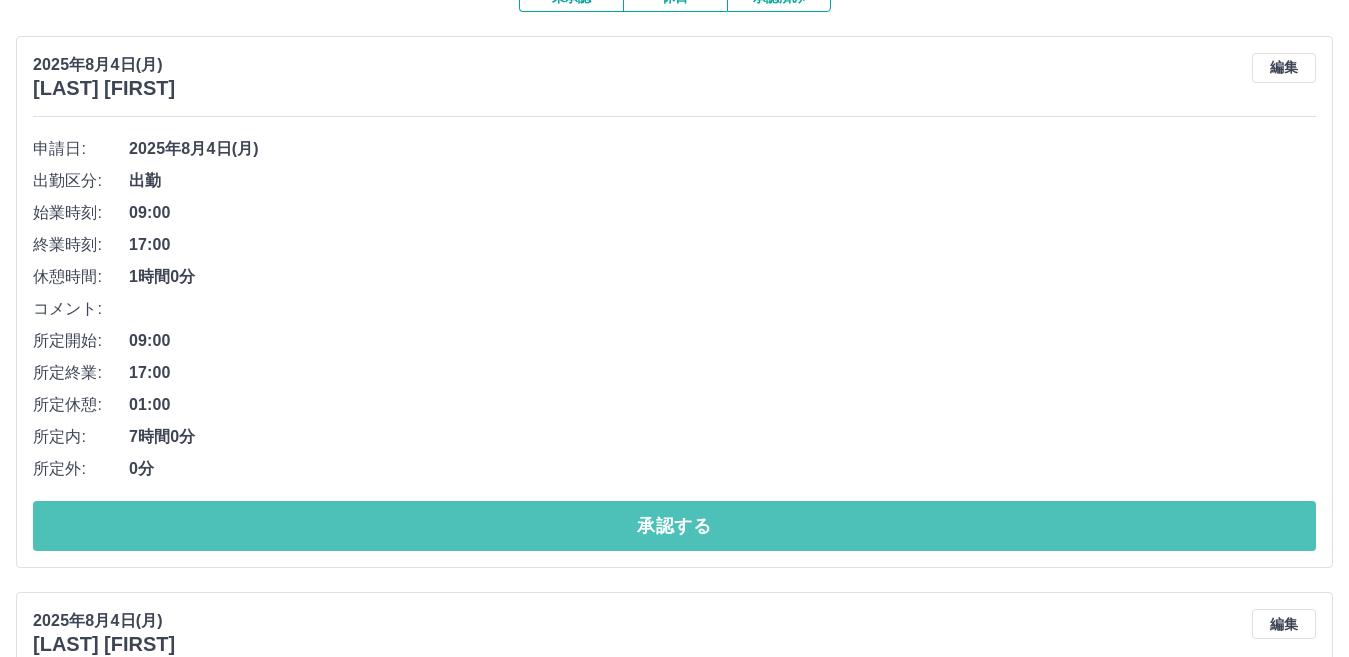 click on "承認する" at bounding box center (674, 526) 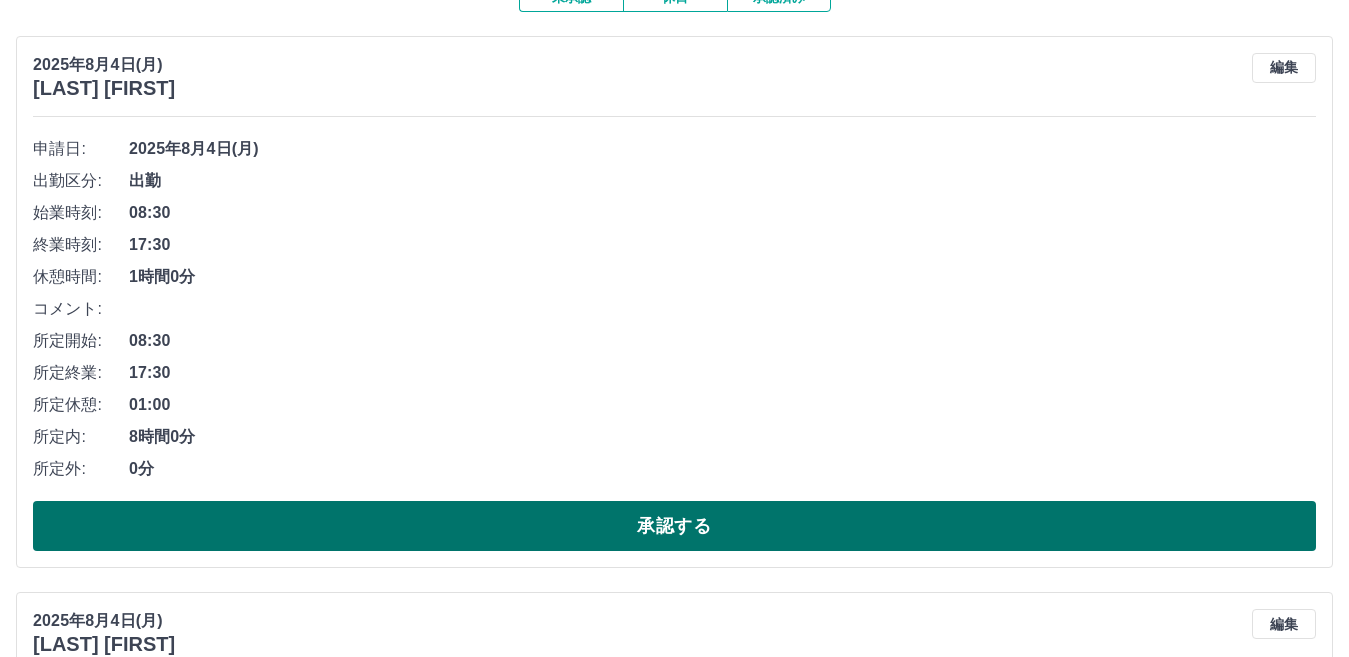 click on "承認する" at bounding box center [674, 526] 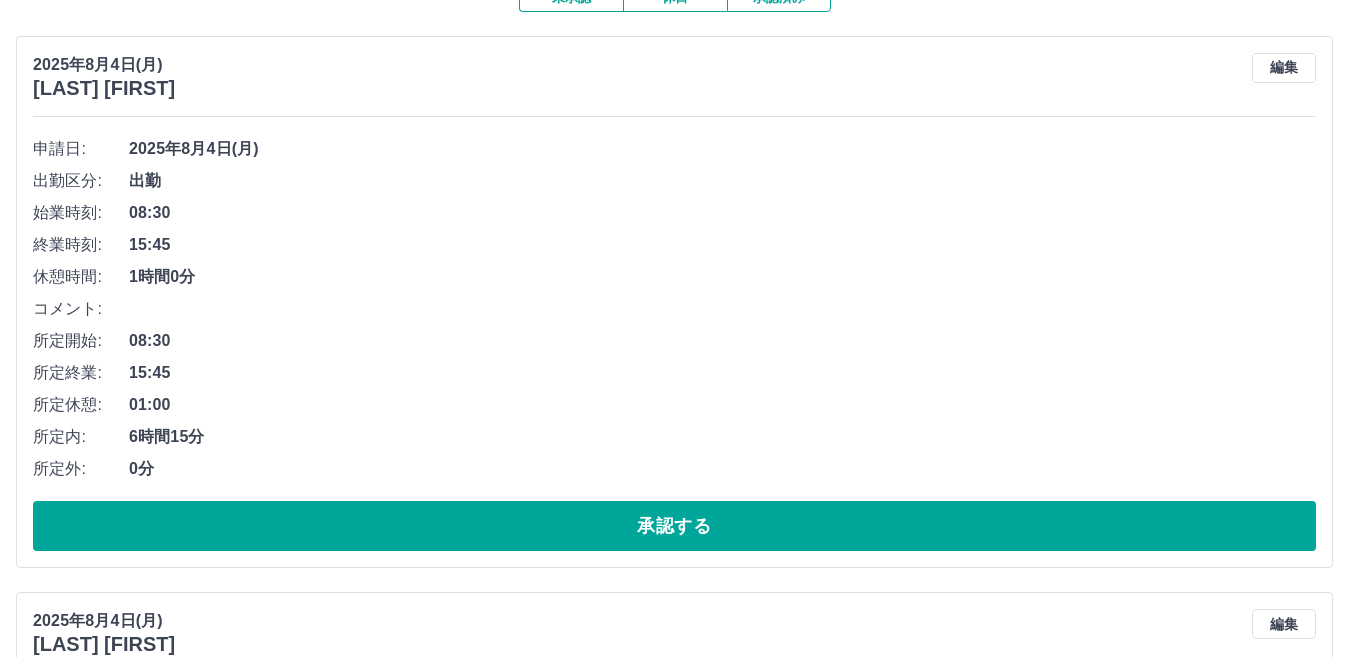 click on "承認する" at bounding box center [674, 526] 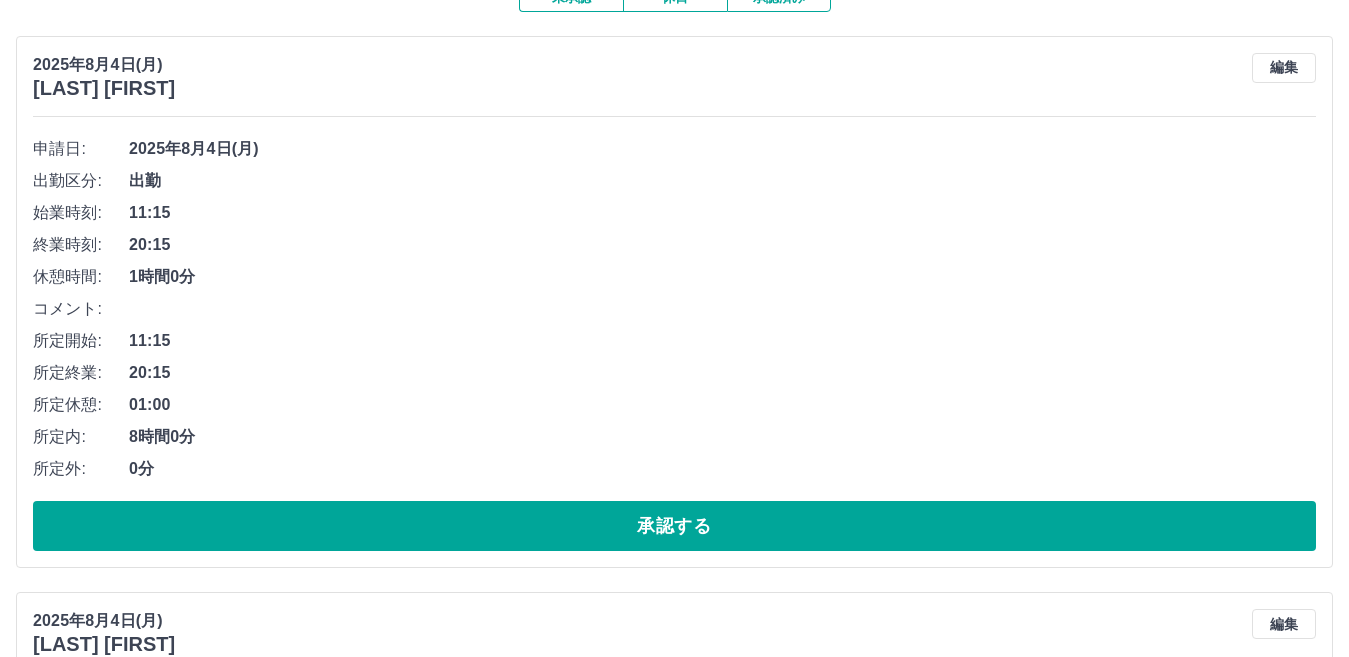 click on "承認する" at bounding box center (674, 526) 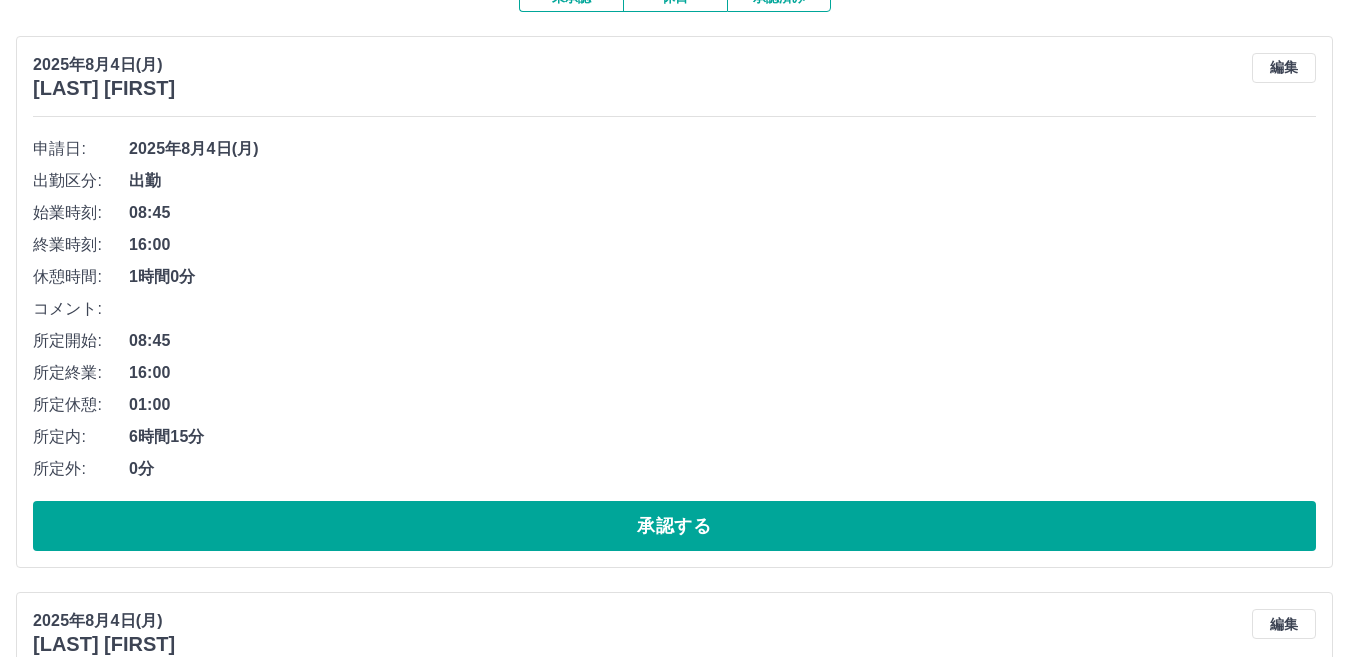 click on "承認する" at bounding box center (674, 526) 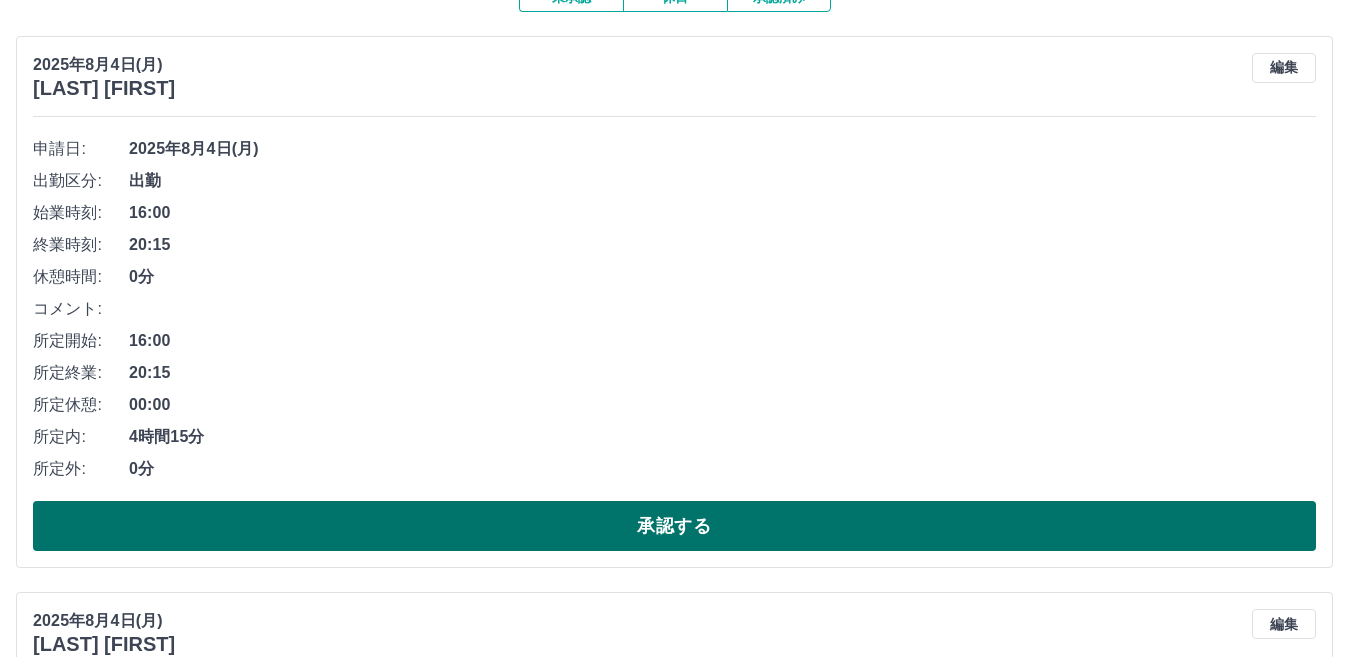 click on "承認する" at bounding box center (674, 526) 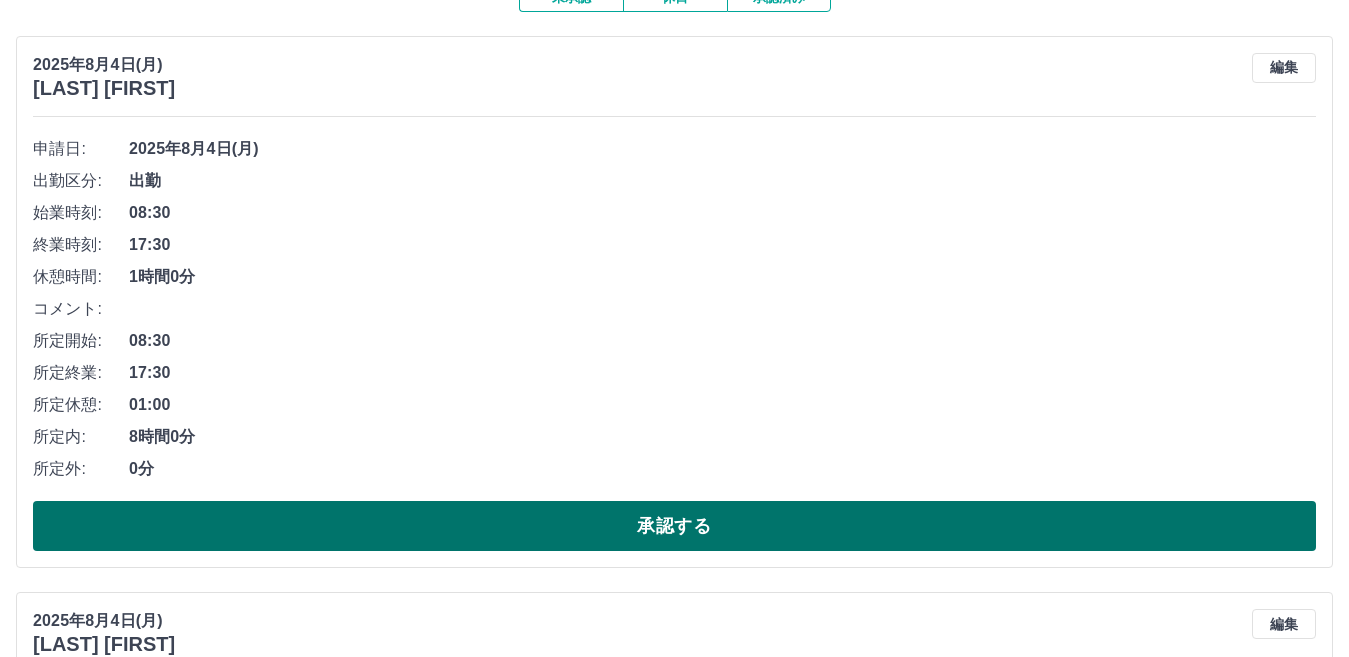 click on "承認する" at bounding box center [674, 526] 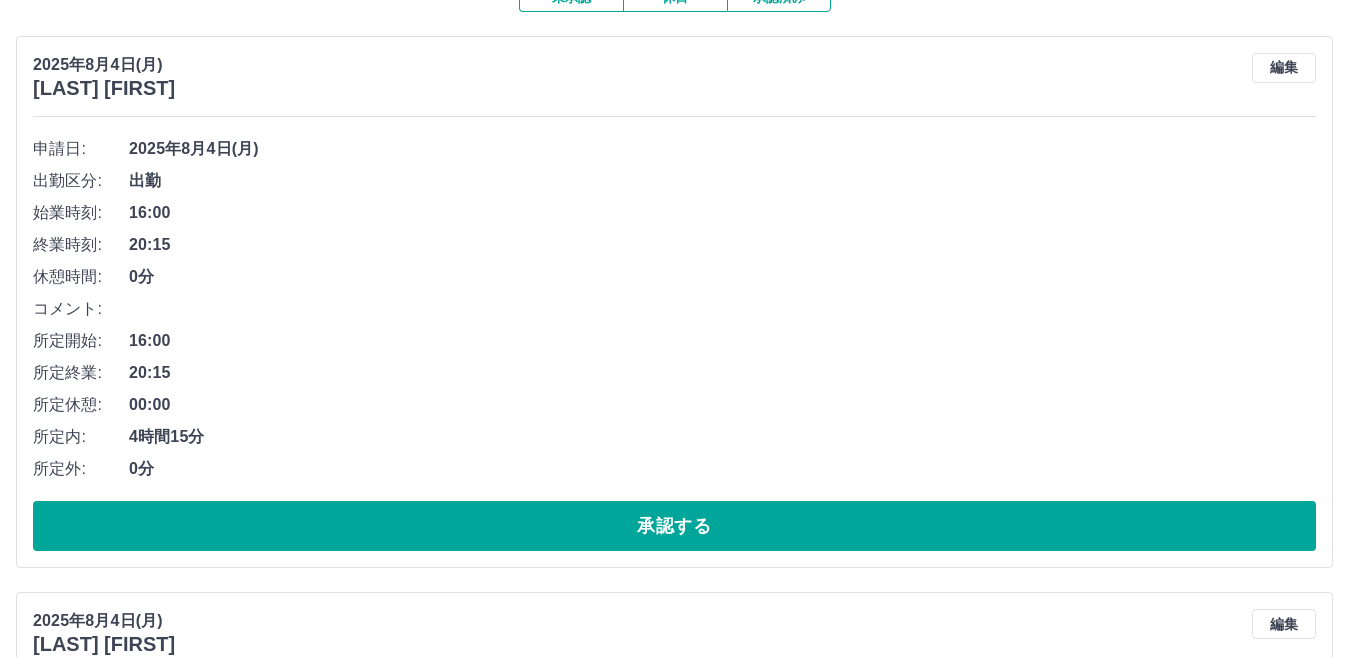 click on "承認する" at bounding box center [674, 526] 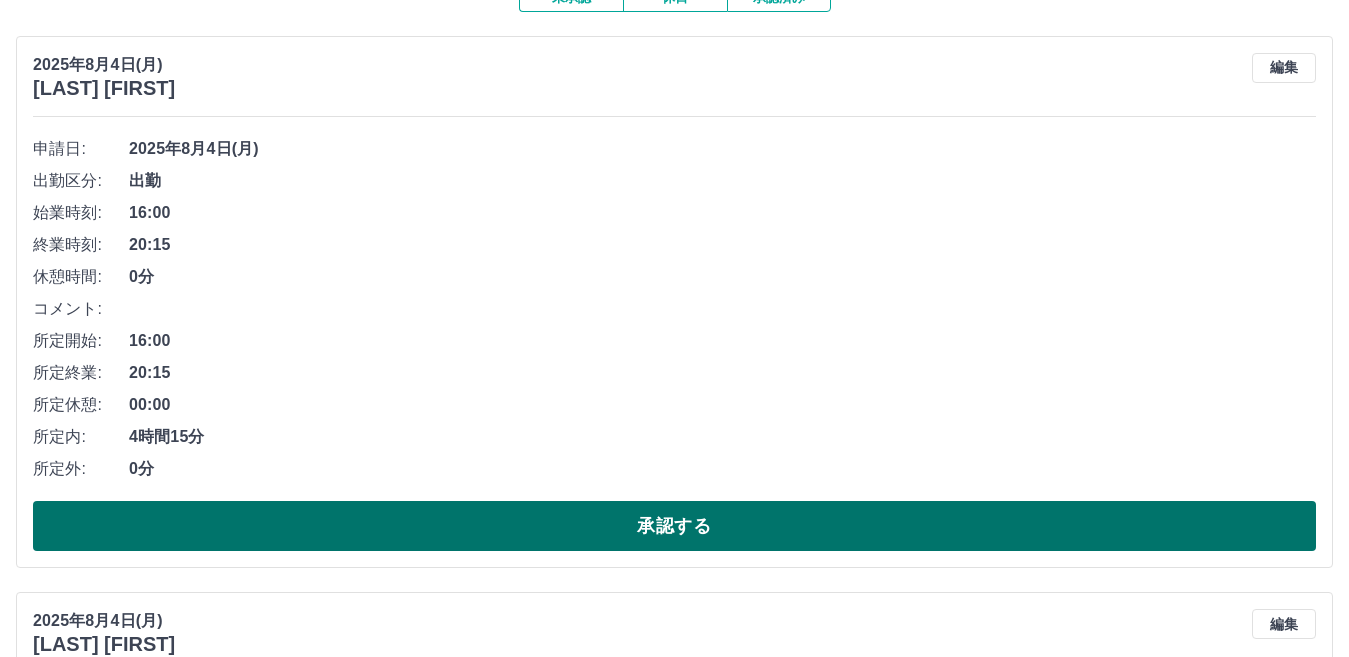 click on "承認する" at bounding box center [674, 526] 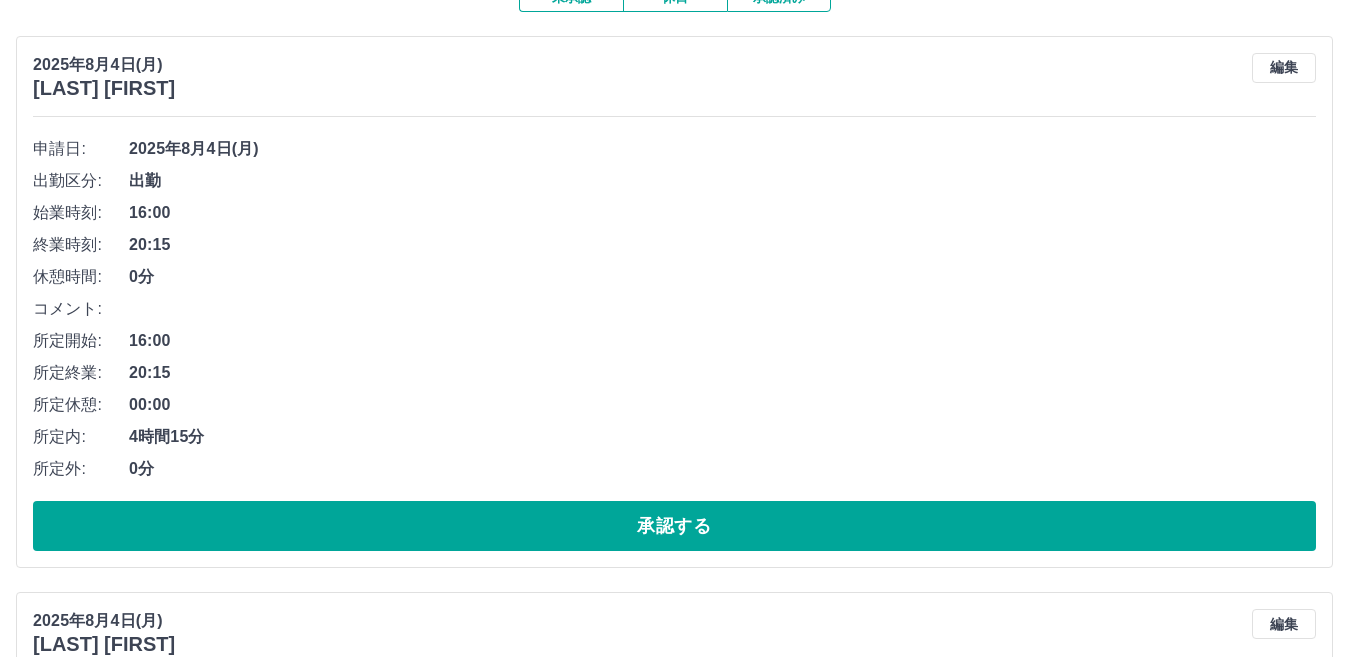 click on "承認する" at bounding box center (674, 526) 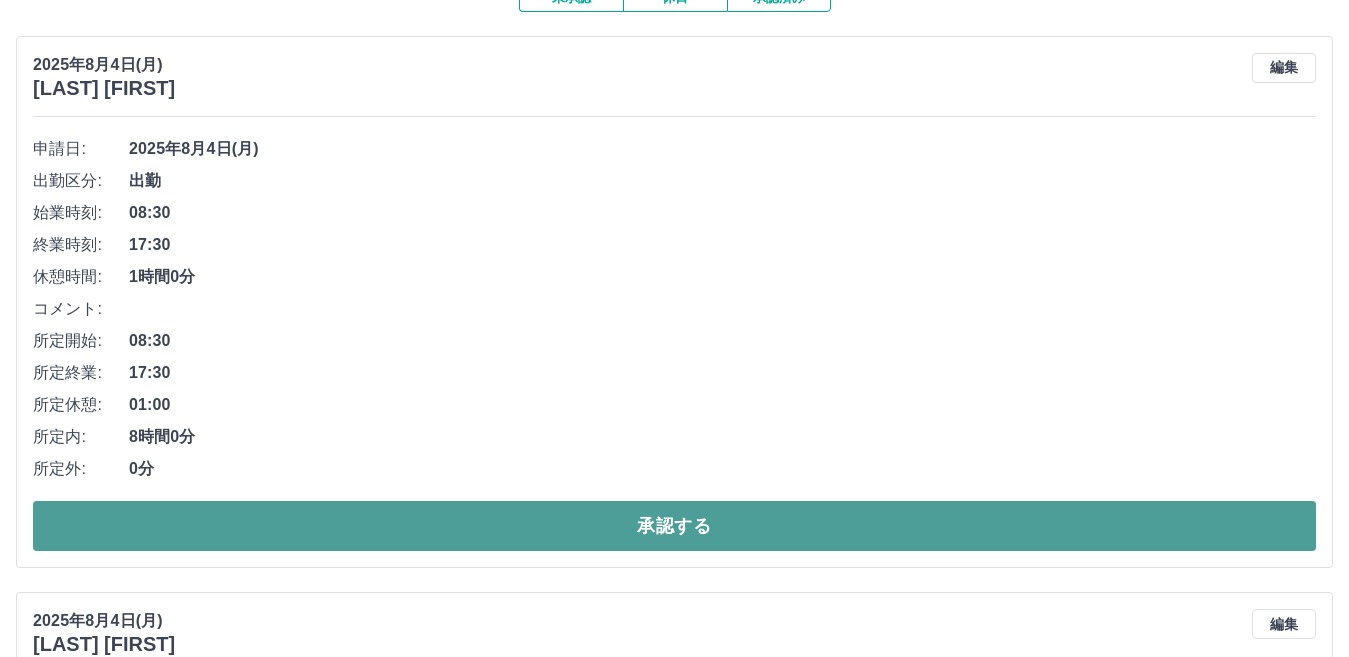 click on "承認する" at bounding box center (674, 526) 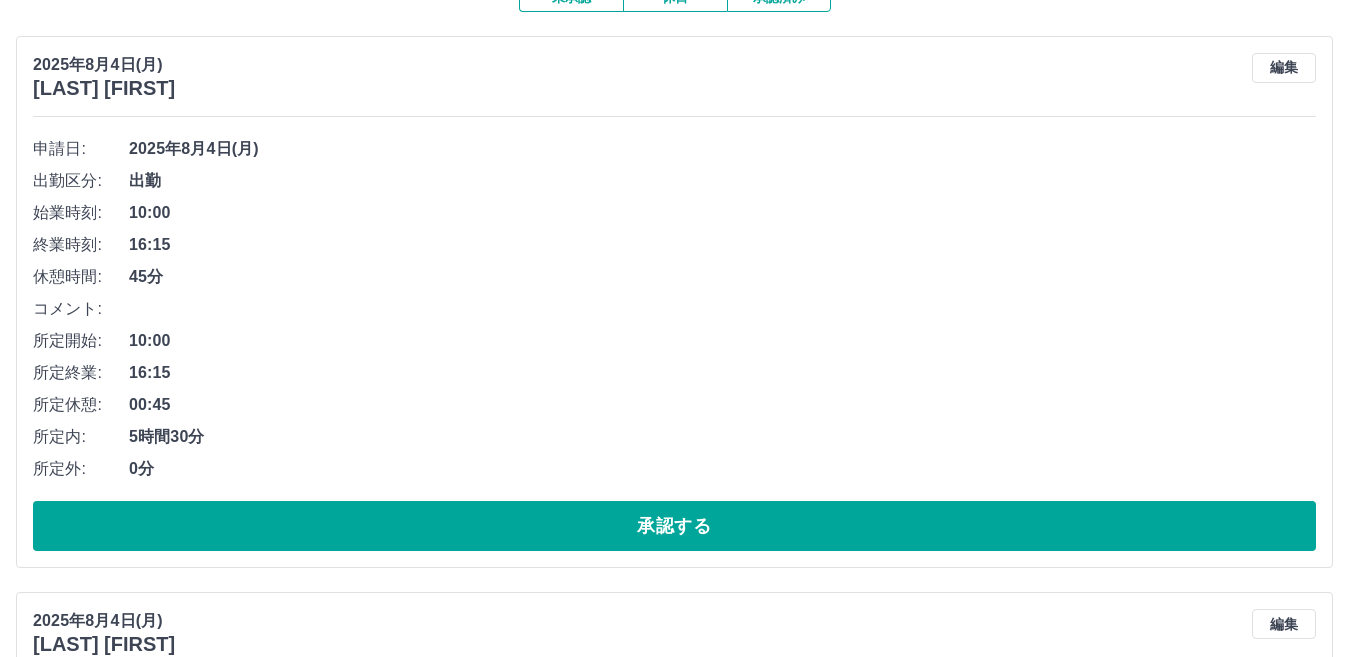 click on "承認する" at bounding box center (674, 526) 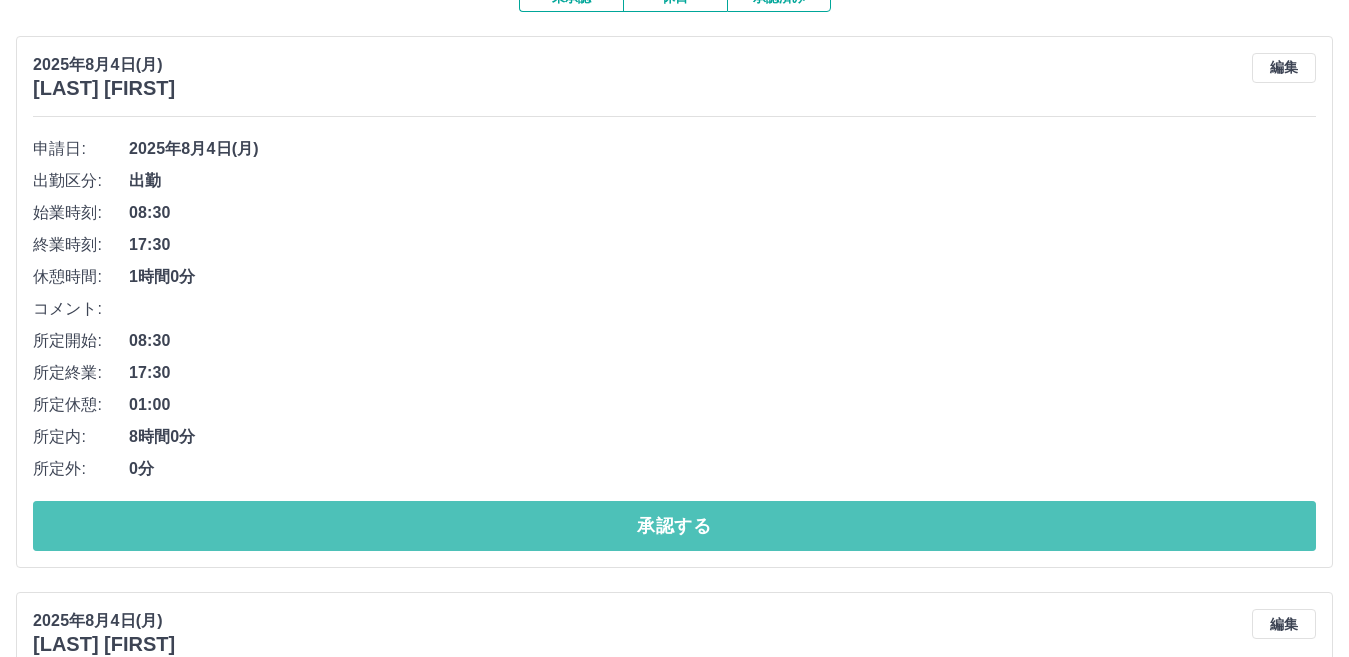 click on "承認する" at bounding box center (674, 526) 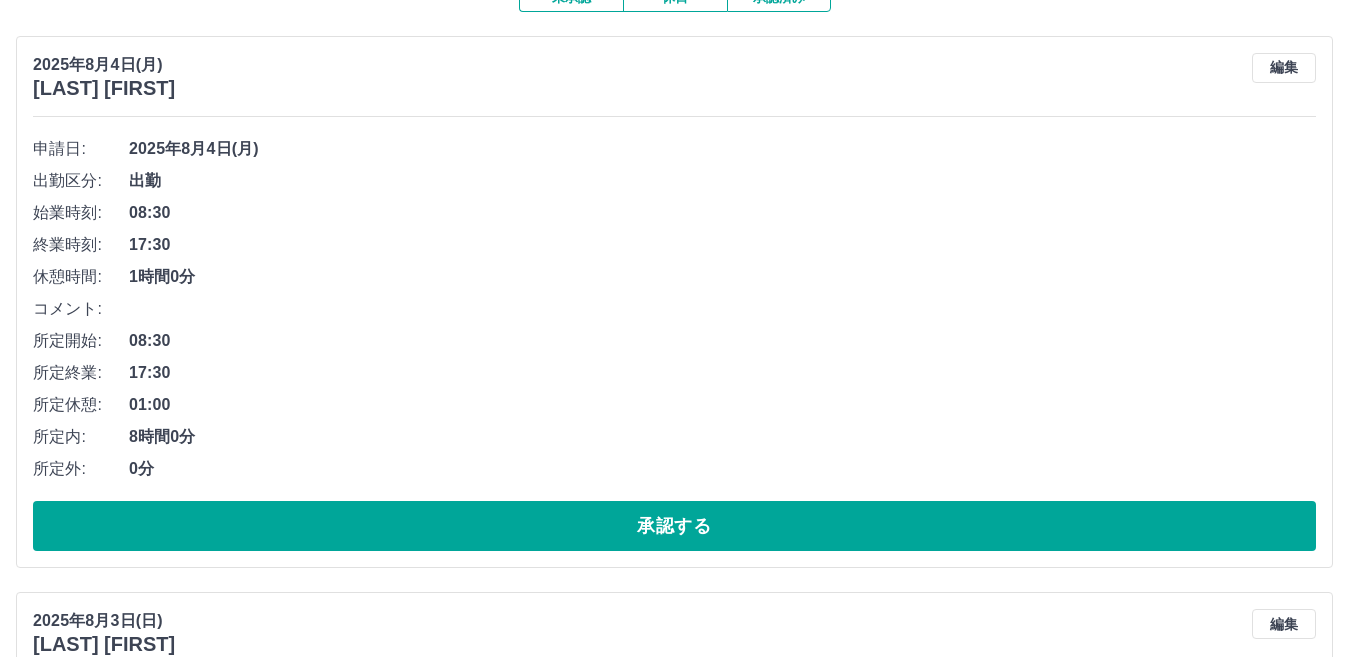 click on "承認する" at bounding box center [674, 526] 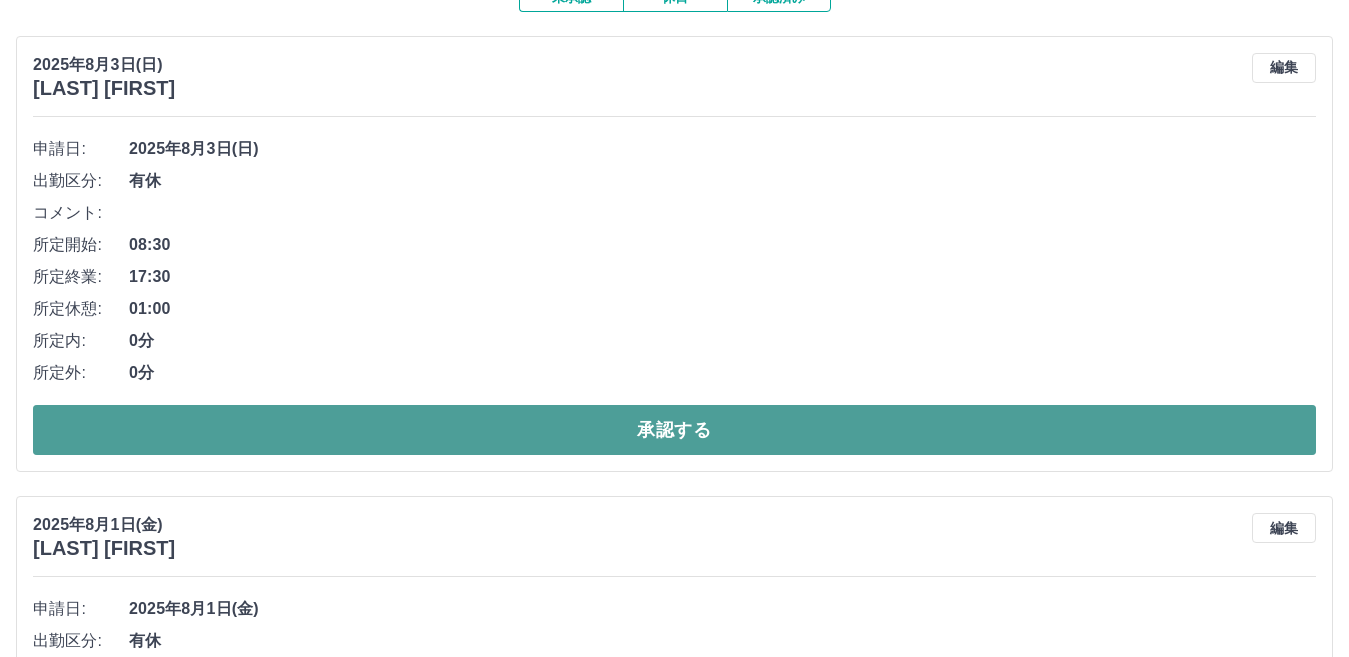 click on "承認する" at bounding box center [674, 430] 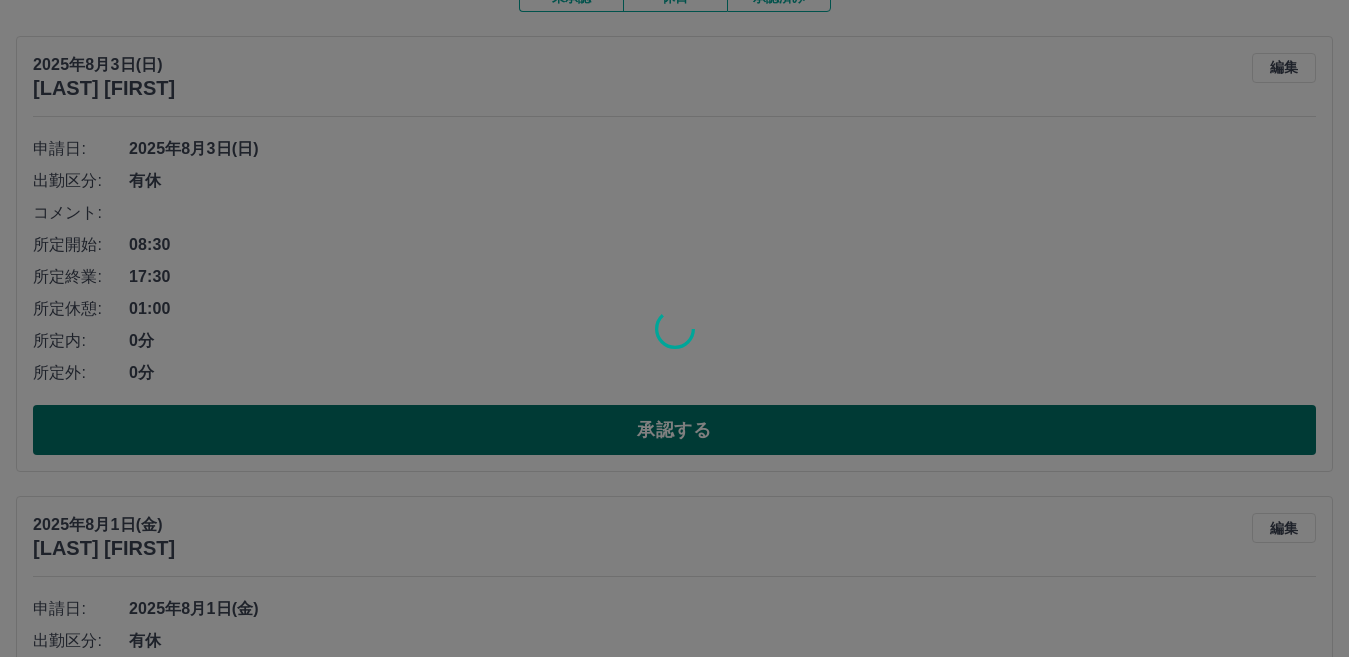 scroll, scrollTop: 41, scrollLeft: 0, axis: vertical 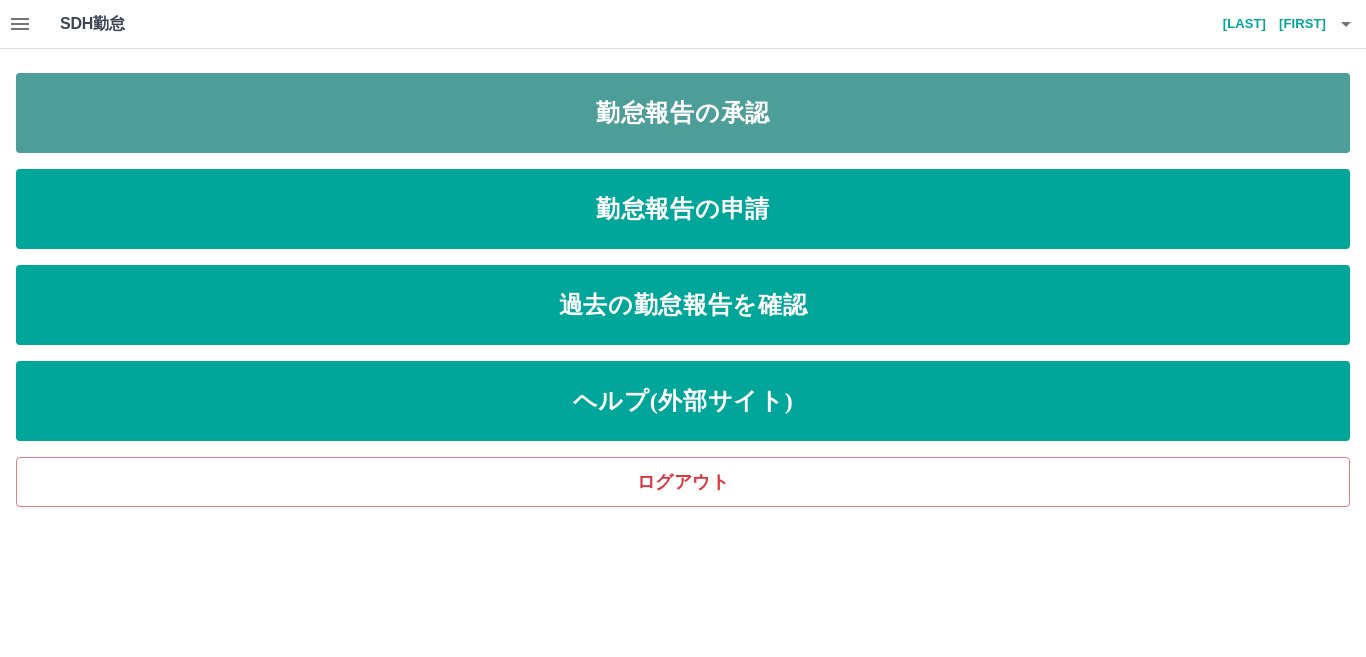 click on "勤怠報告の承認" at bounding box center [683, 113] 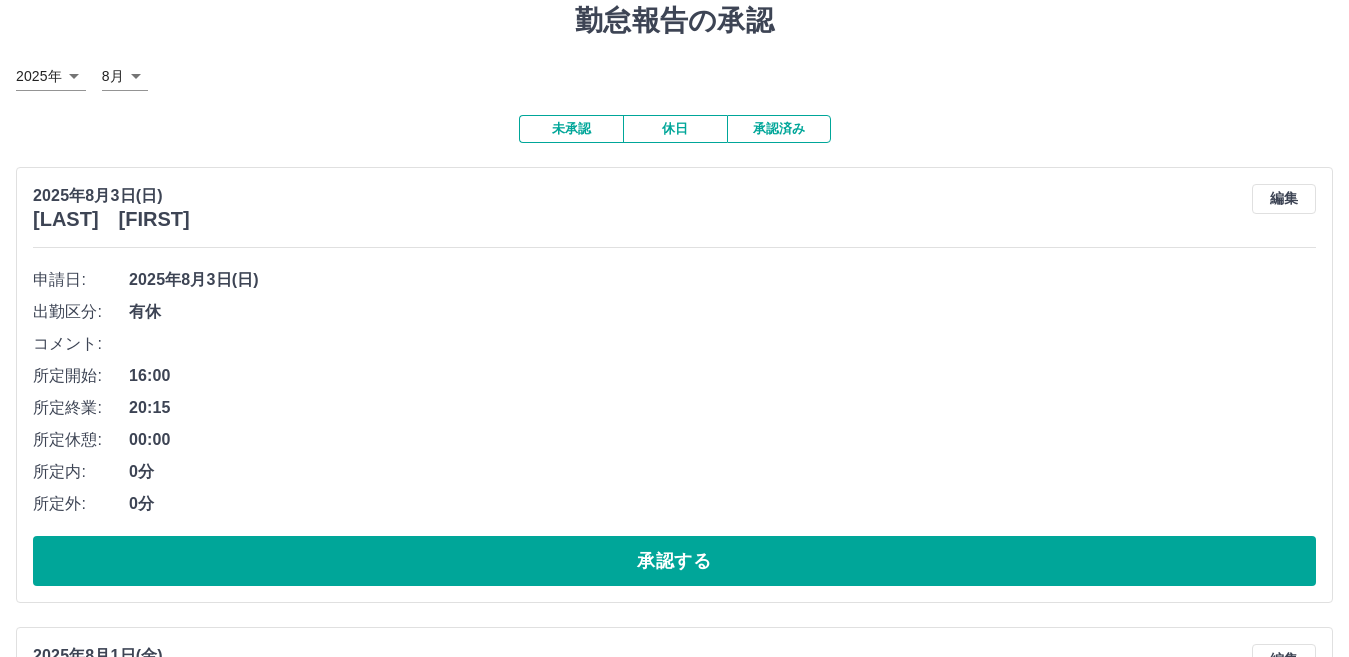 scroll, scrollTop: 400, scrollLeft: 0, axis: vertical 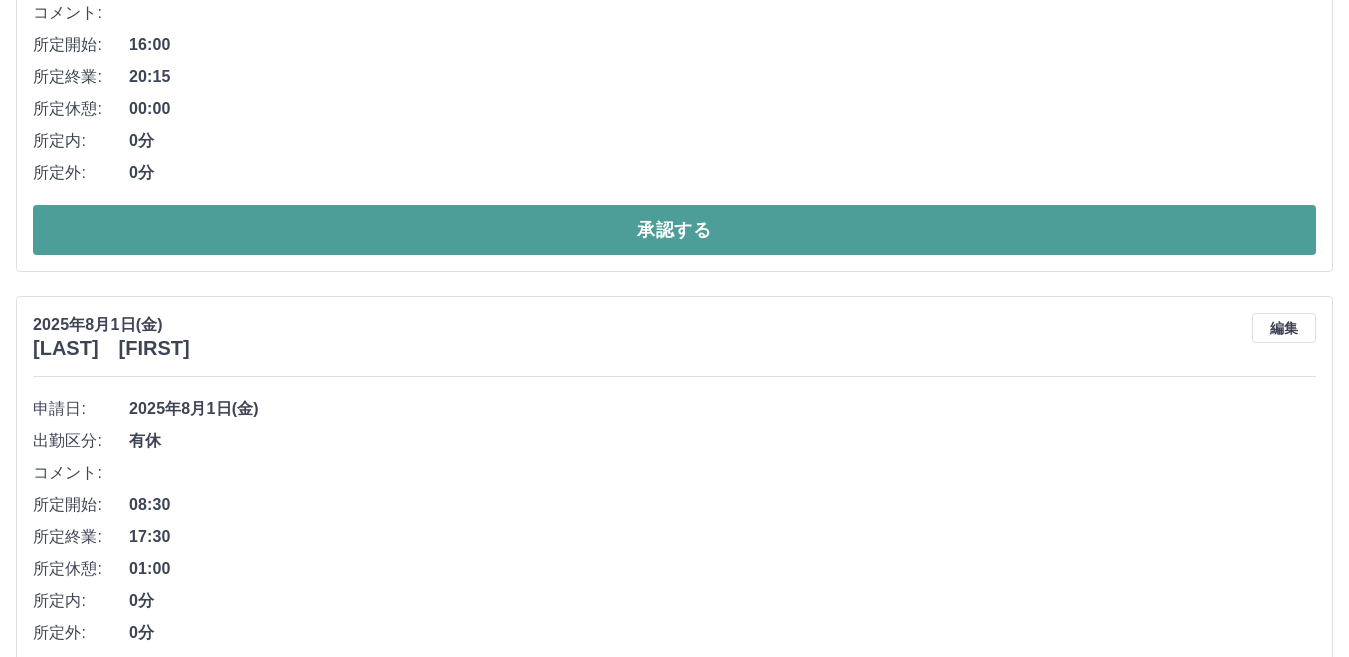 click on "承認する" at bounding box center [674, 230] 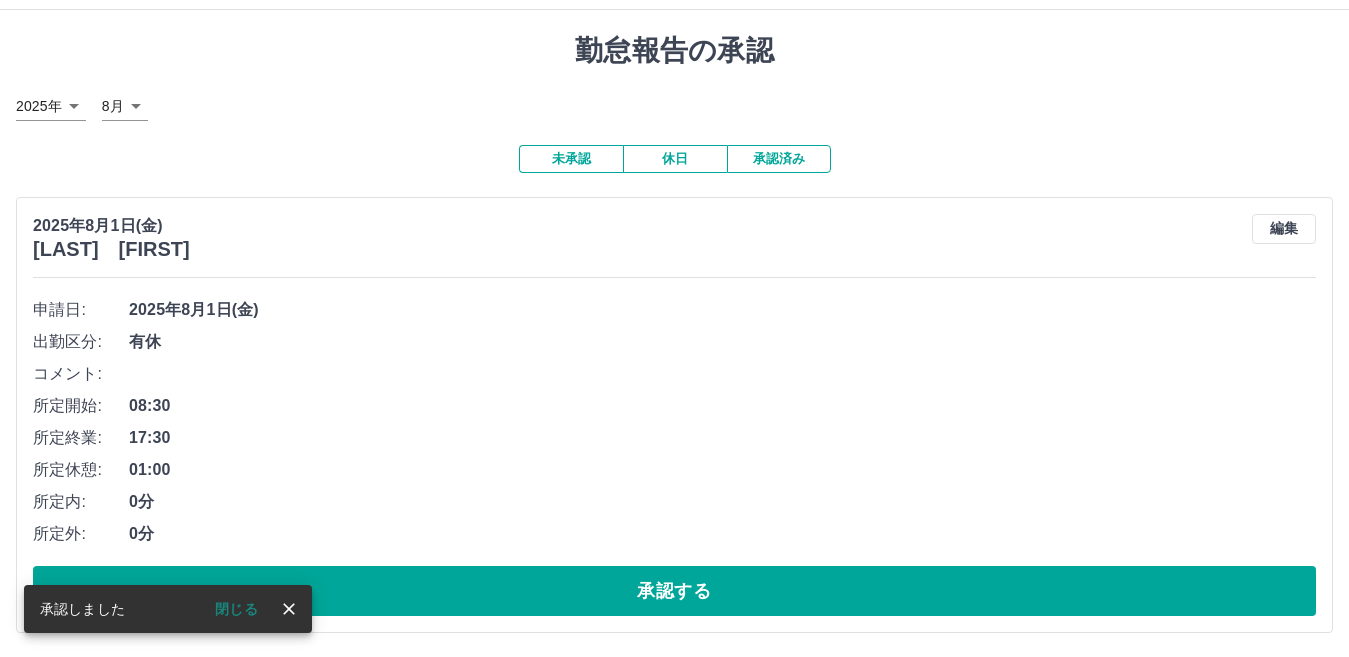 scroll, scrollTop: 0, scrollLeft: 0, axis: both 